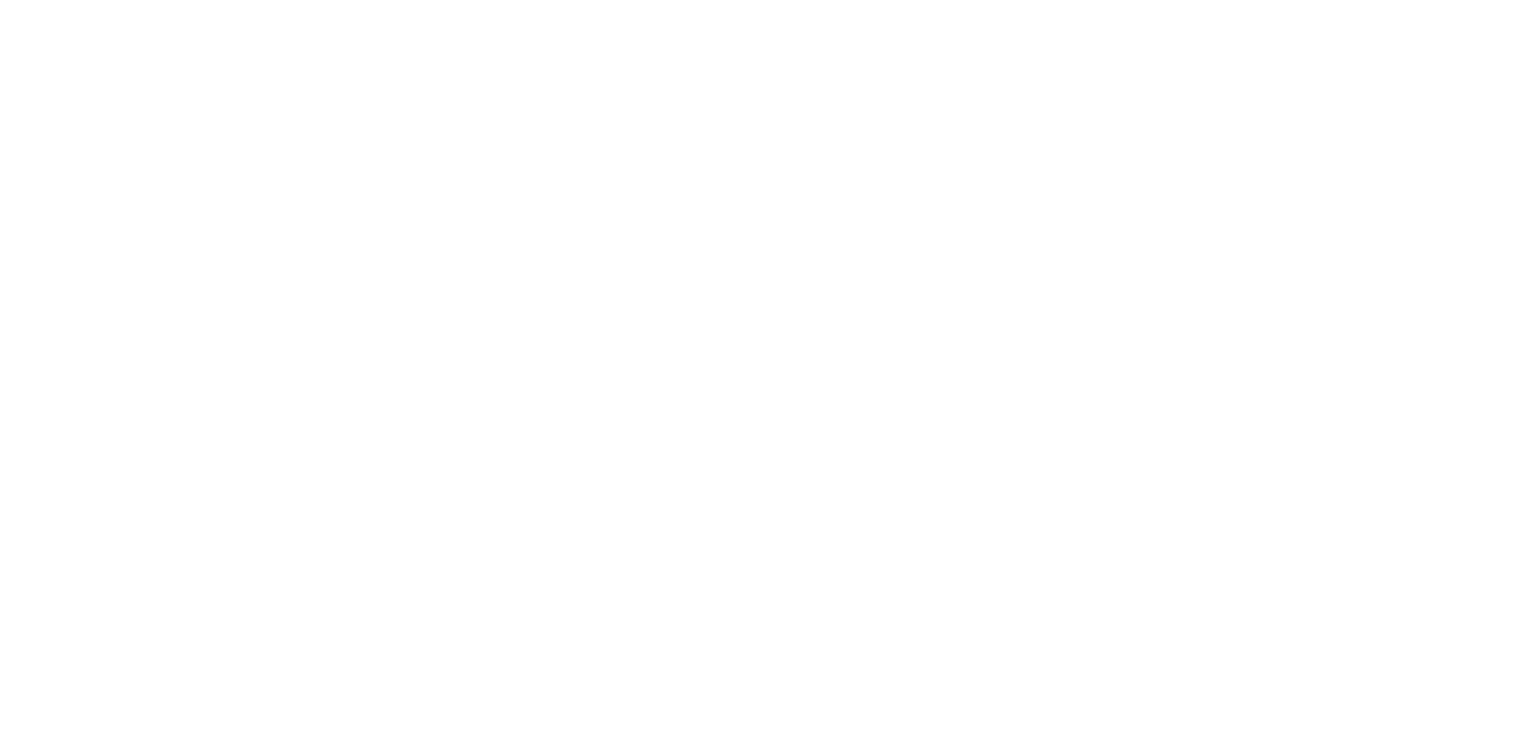 scroll, scrollTop: 0, scrollLeft: 0, axis: both 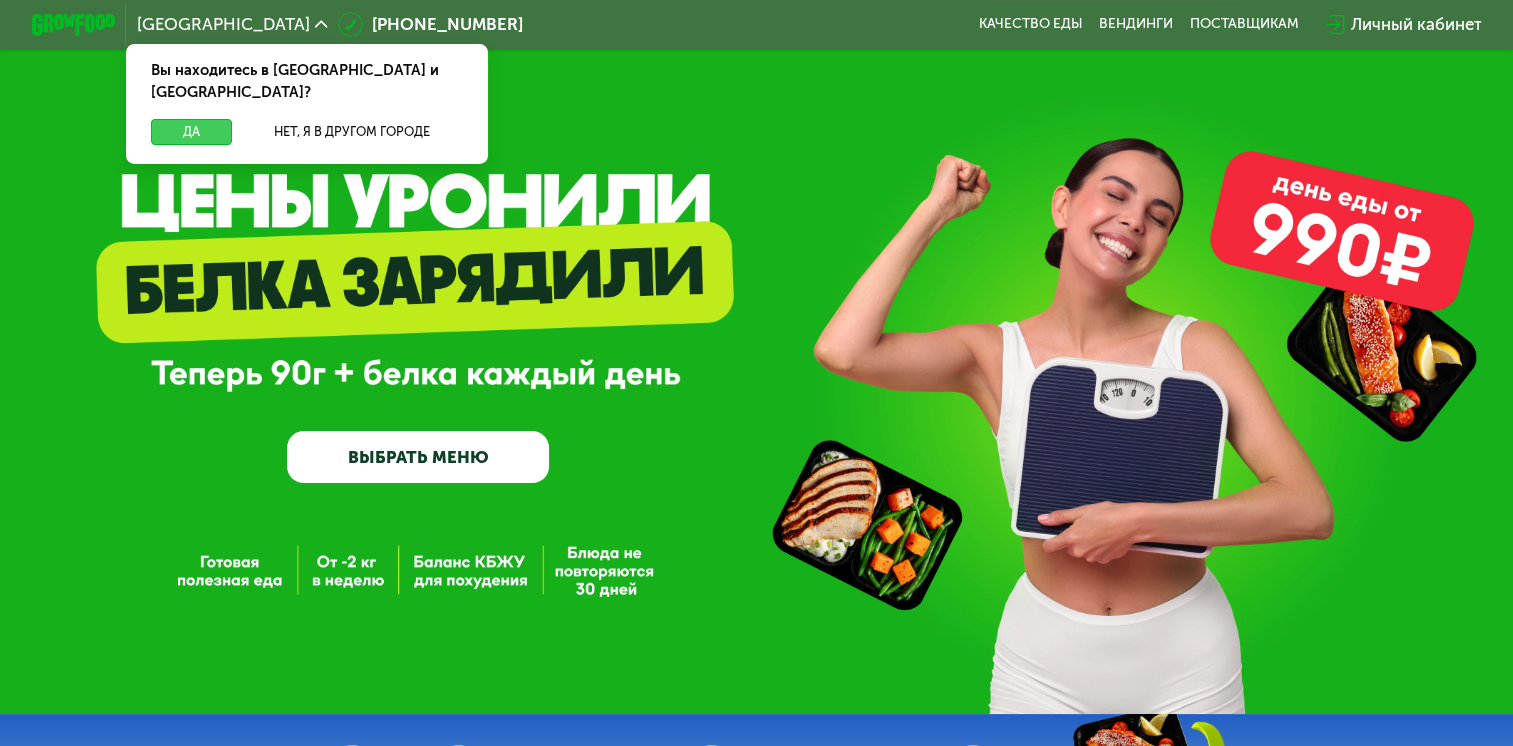click on "Да" at bounding box center (191, 131) 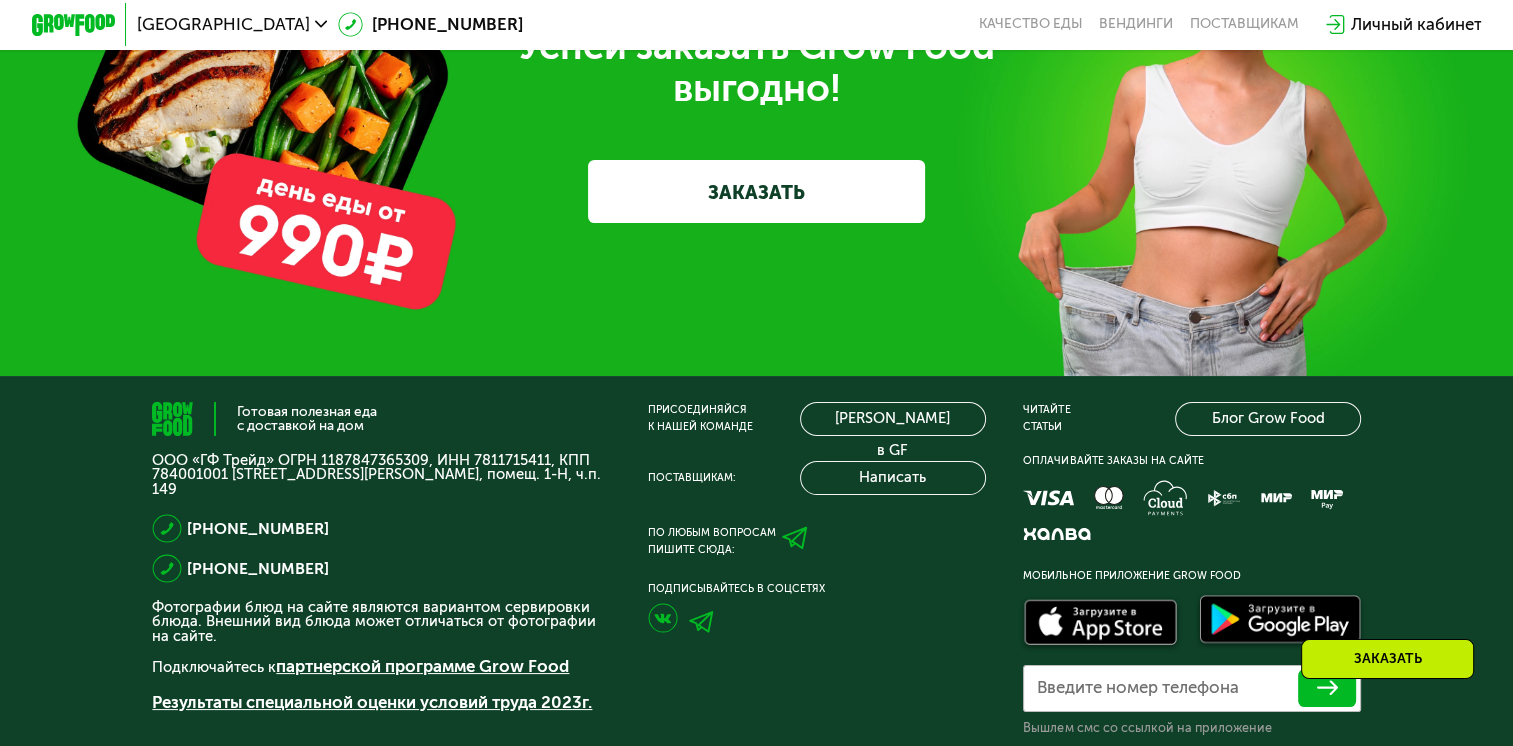 scroll, scrollTop: 6360, scrollLeft: 0, axis: vertical 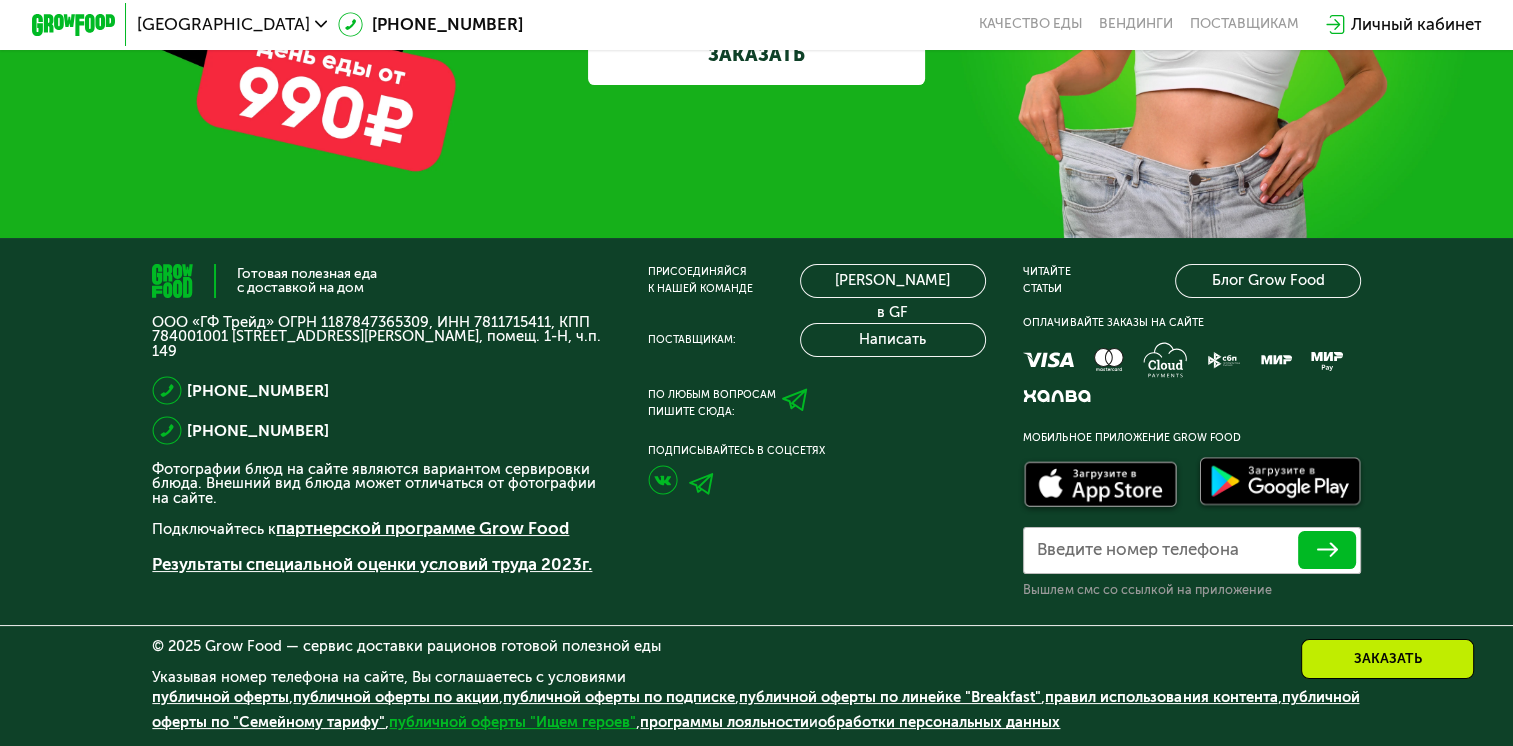 click on "публичной оферты "Ищем героев"" at bounding box center (512, 722) 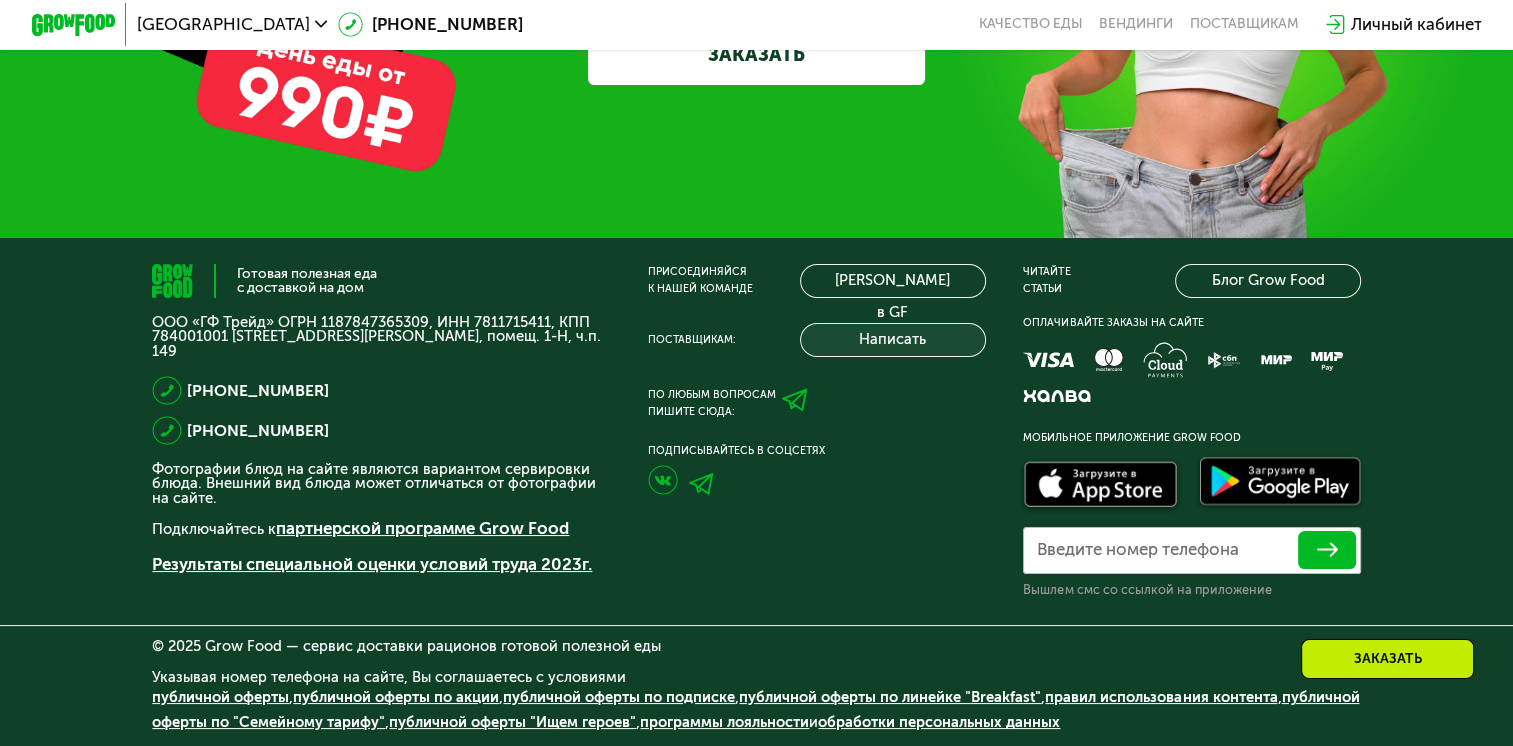 click on "Написать" at bounding box center (892, 340) 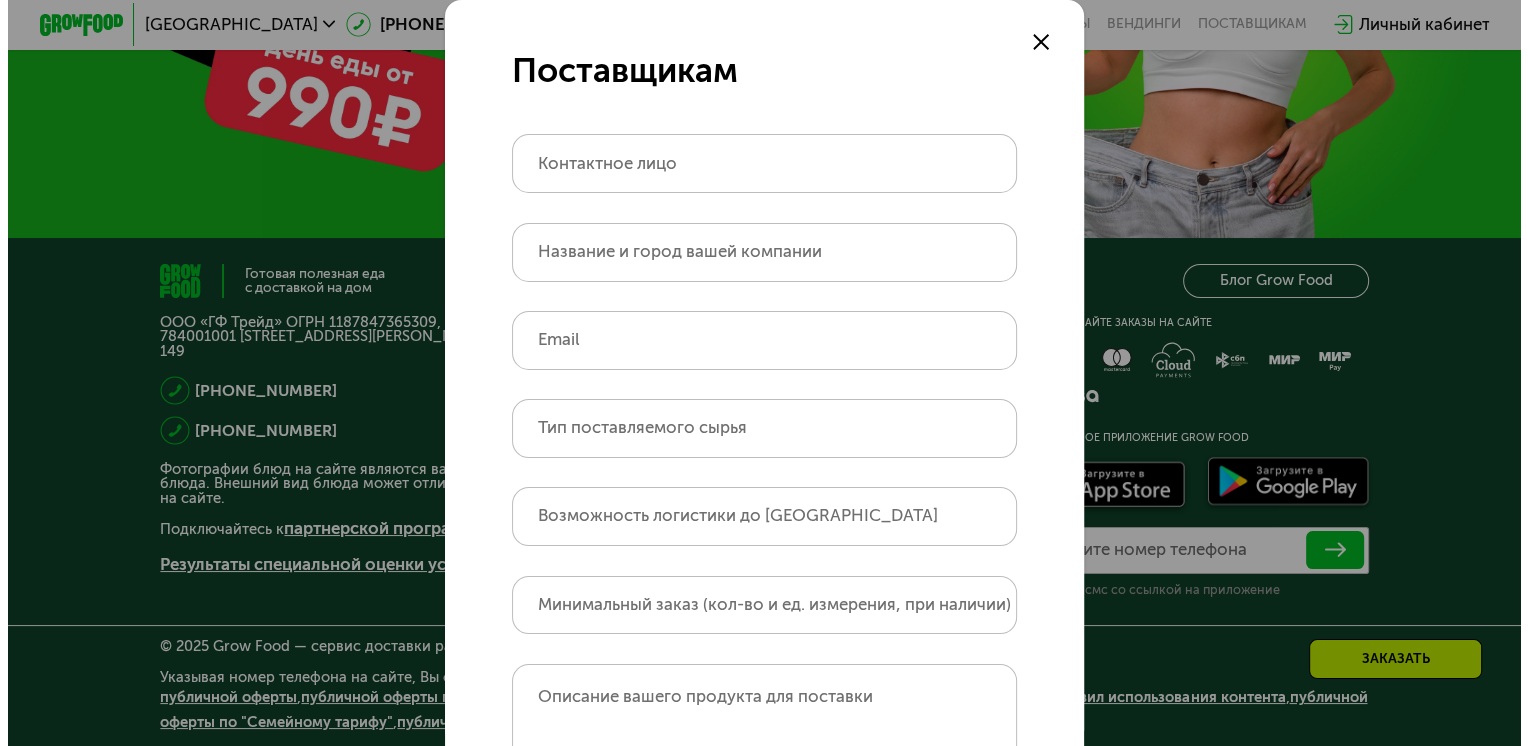 scroll, scrollTop: 0, scrollLeft: 0, axis: both 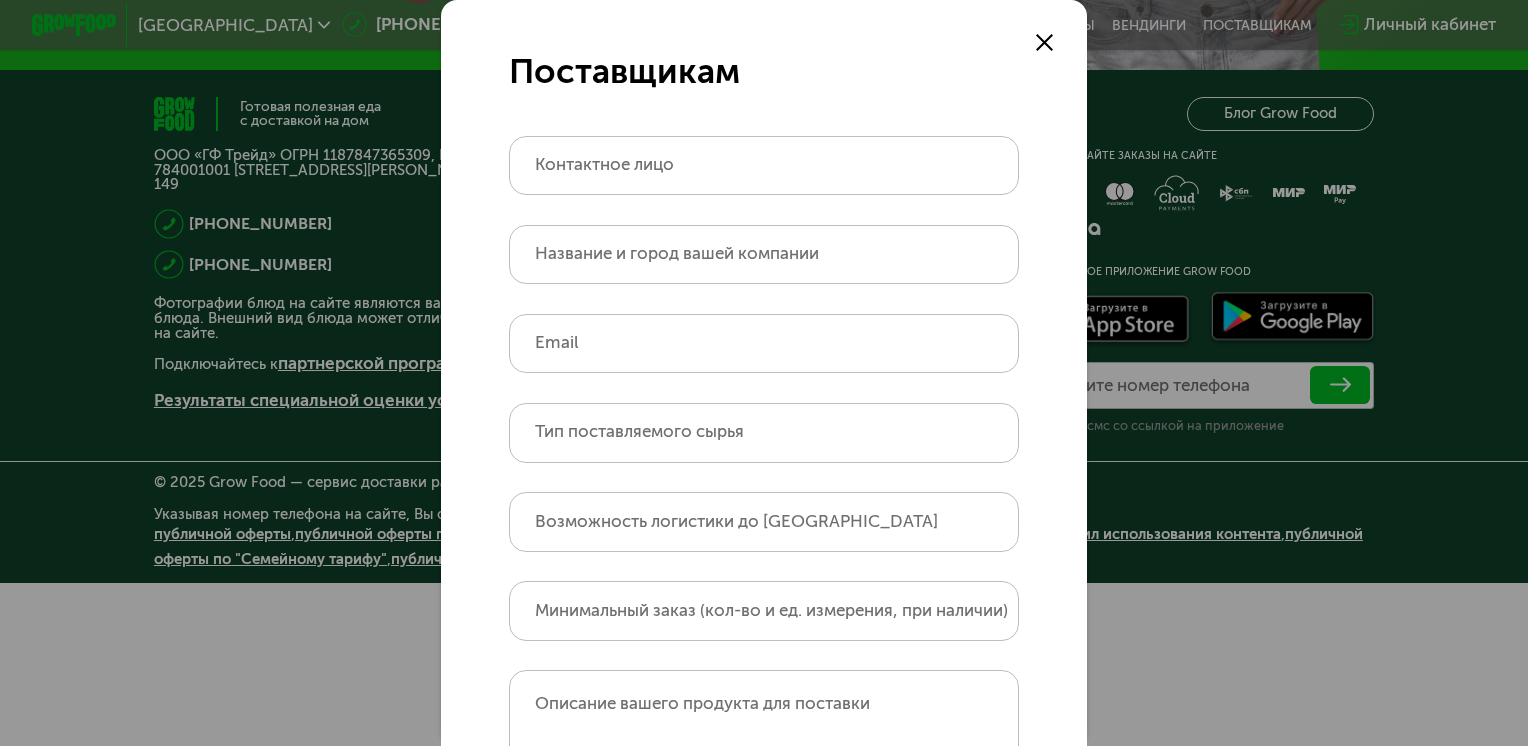 click on "Контактное лицо" at bounding box center [604, 165] 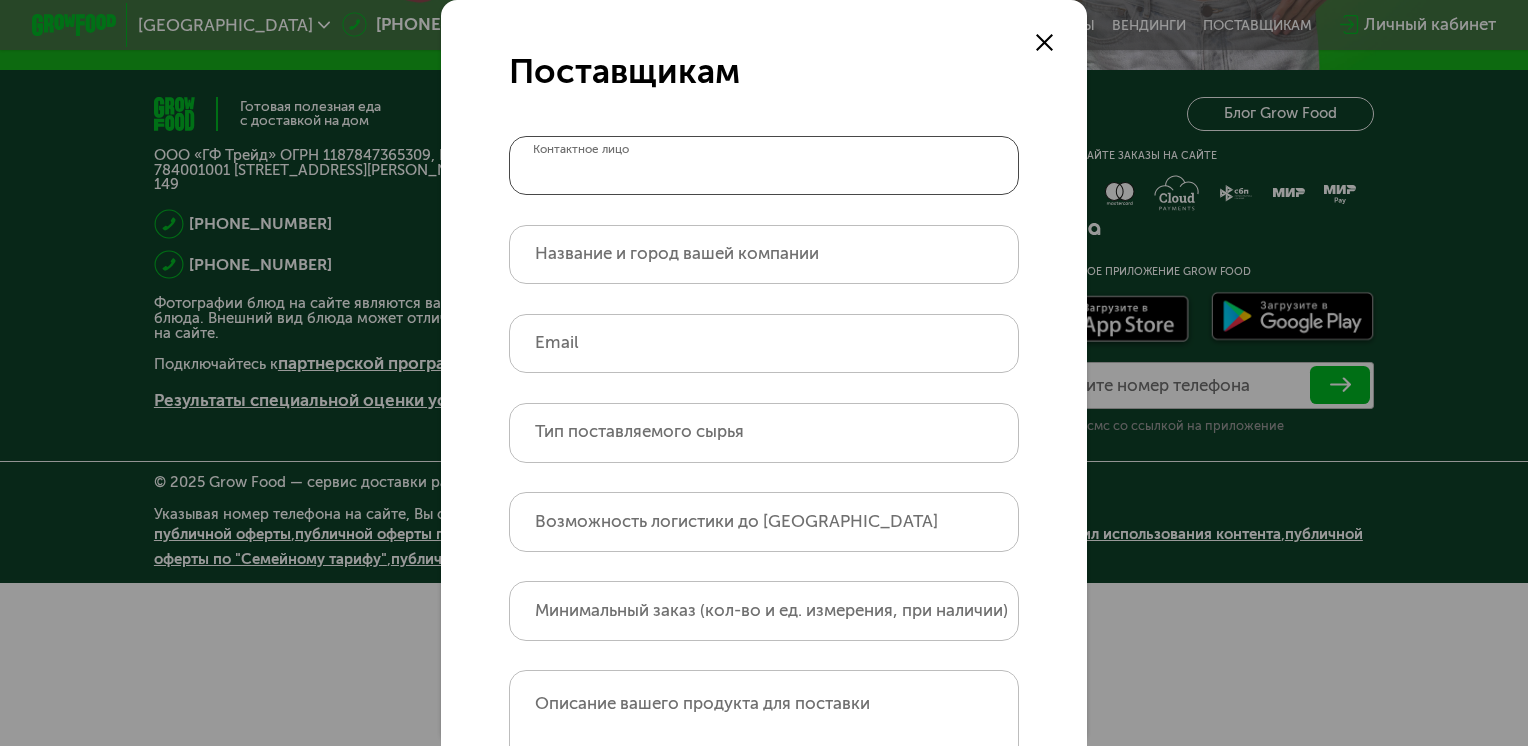 click on "Контактное лицо" at bounding box center (763, 165) 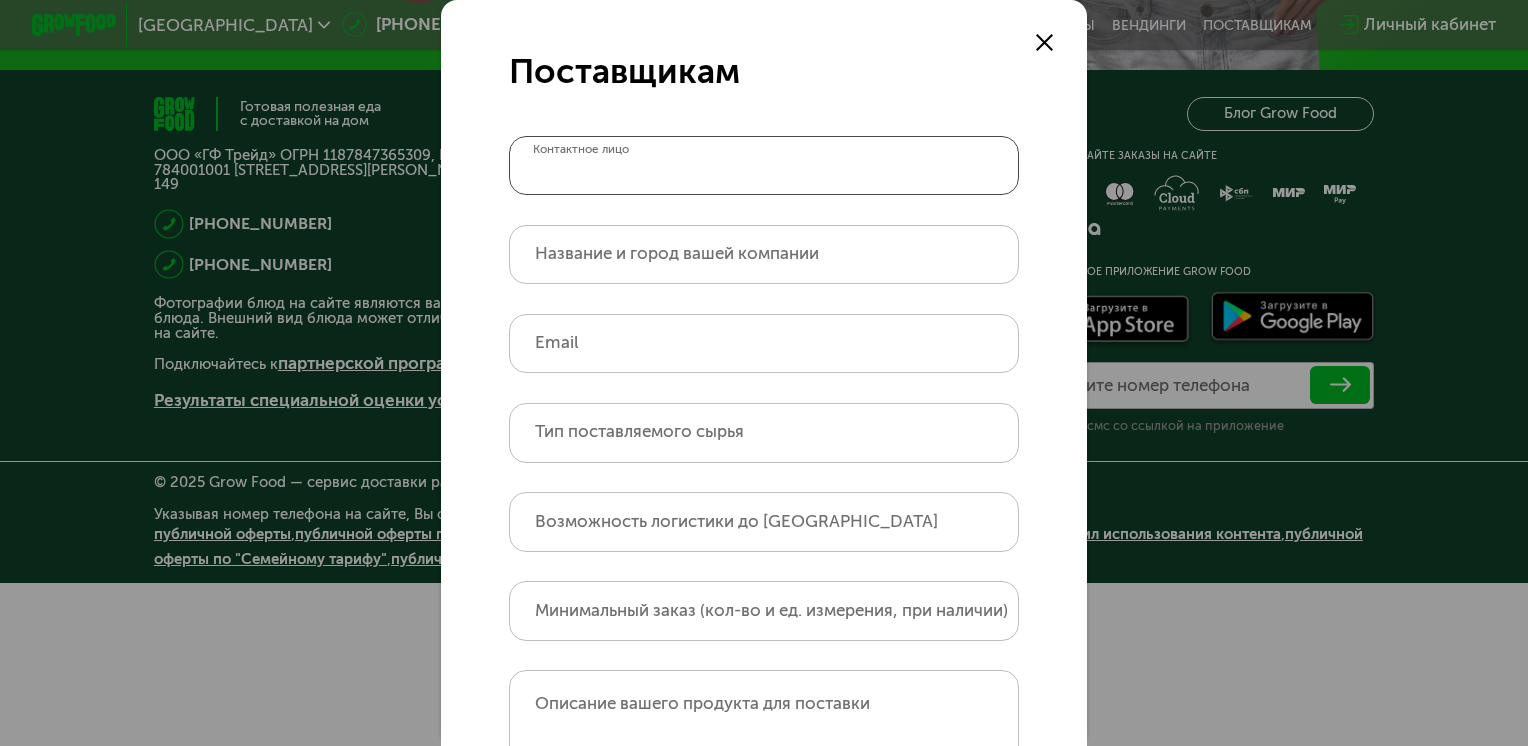 type on "*****" 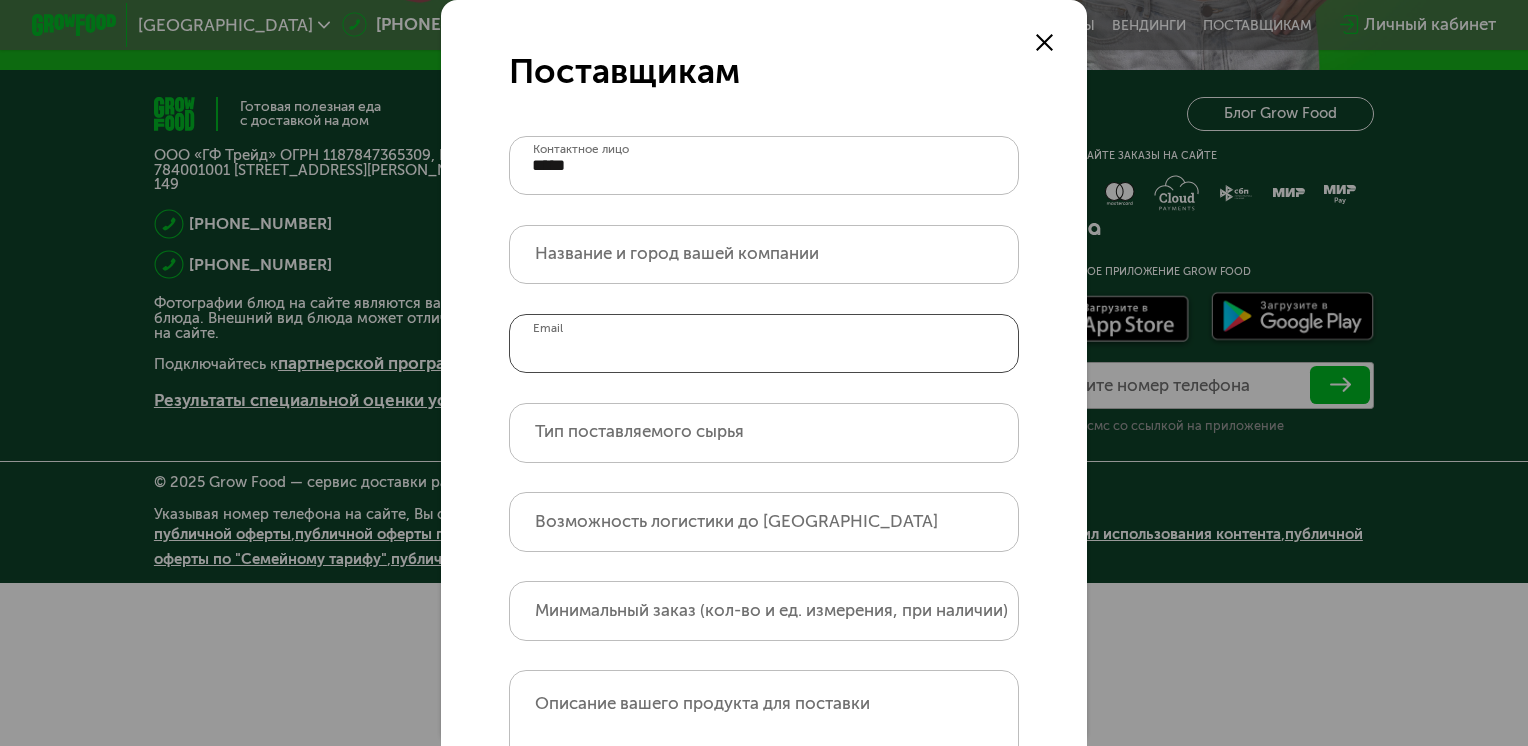 type on "**********" 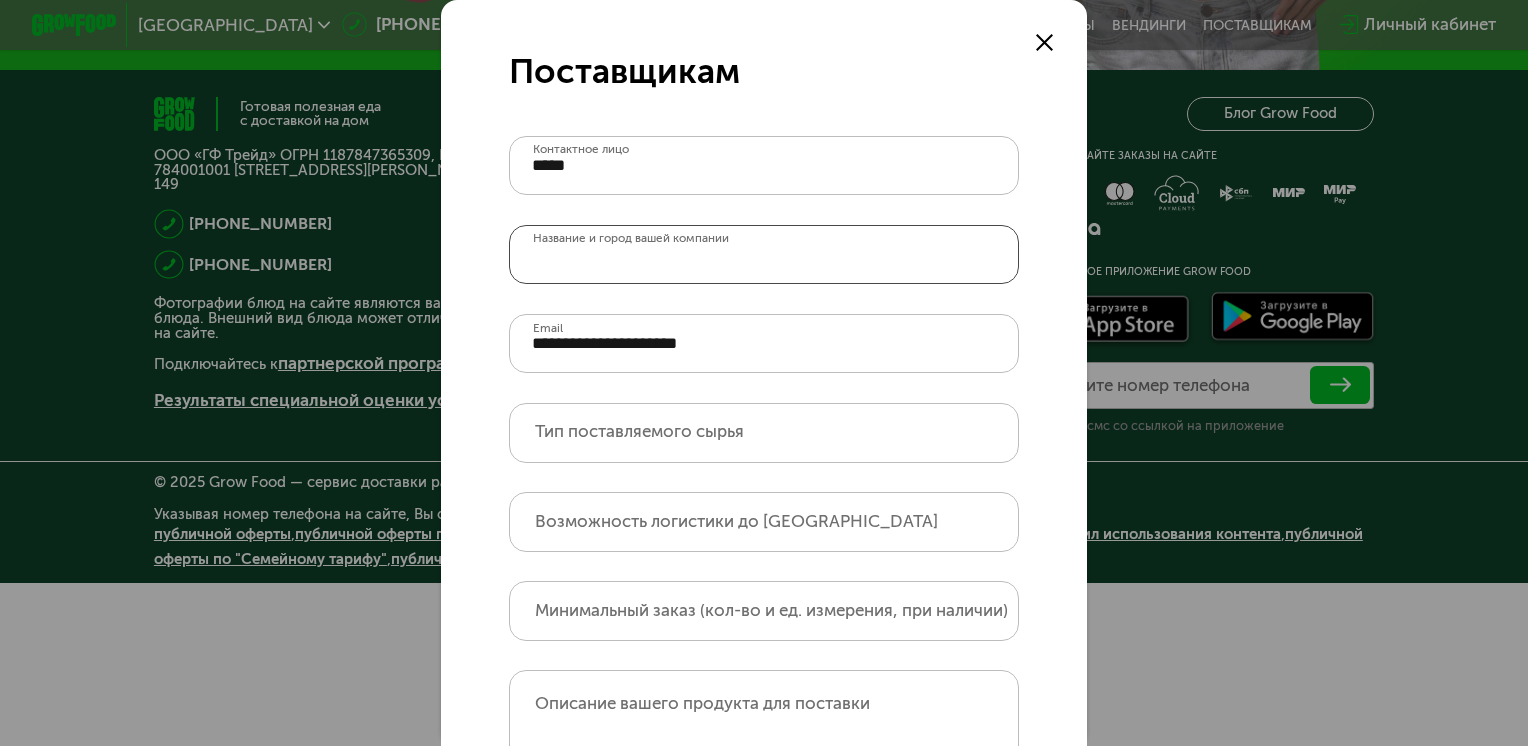 click on "Название и город вашей компании" at bounding box center (763, 254) 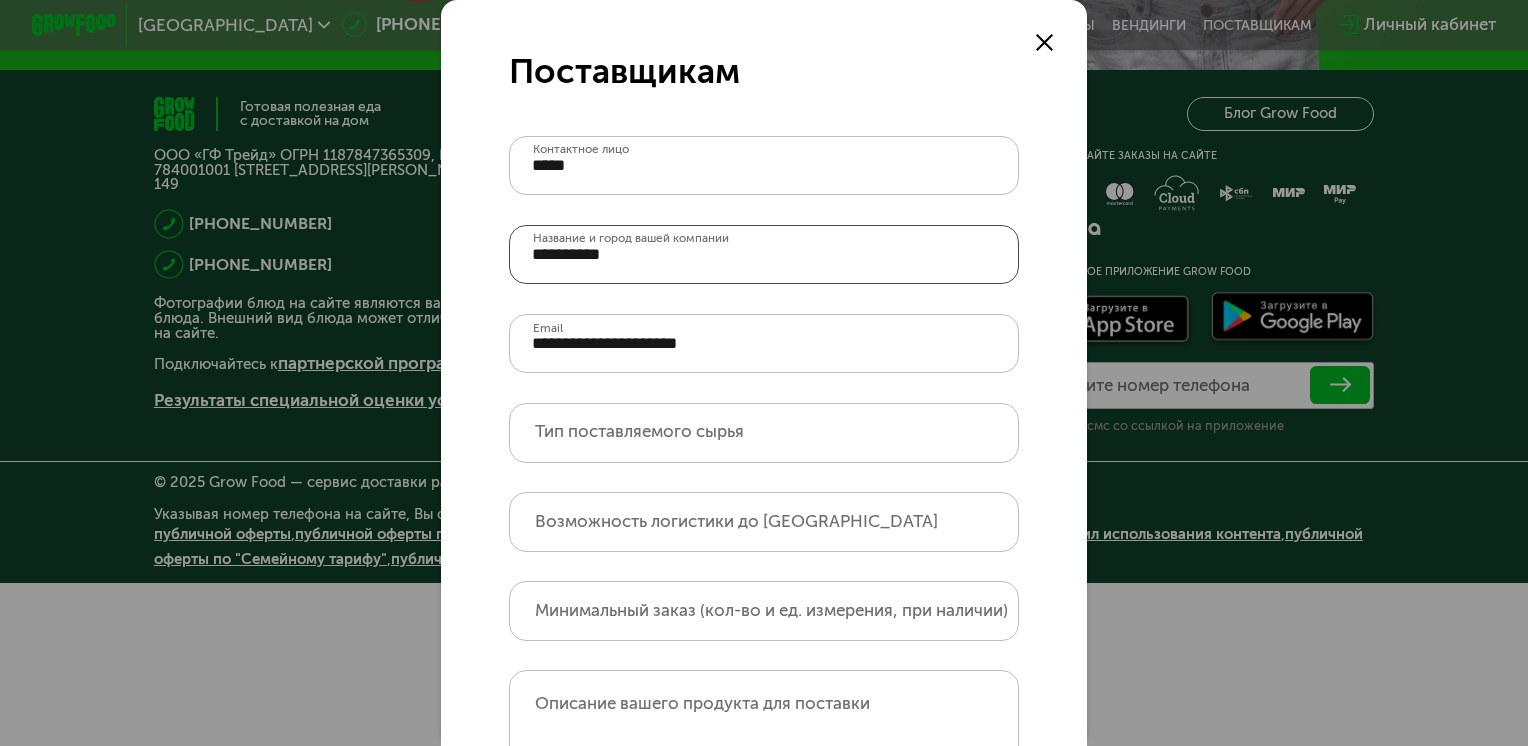 click on "*********" at bounding box center (763, 254) 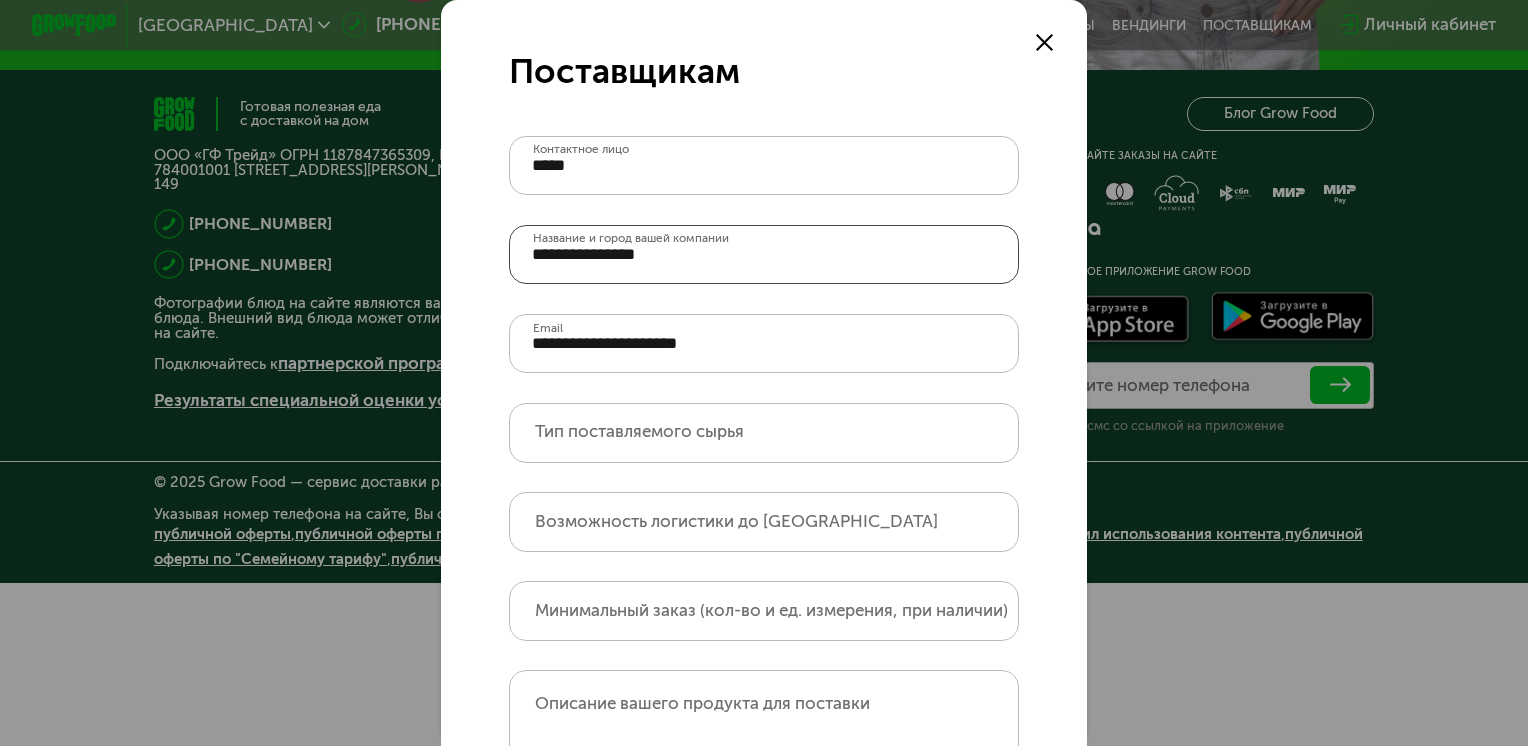 click on "**********" at bounding box center [763, 254] 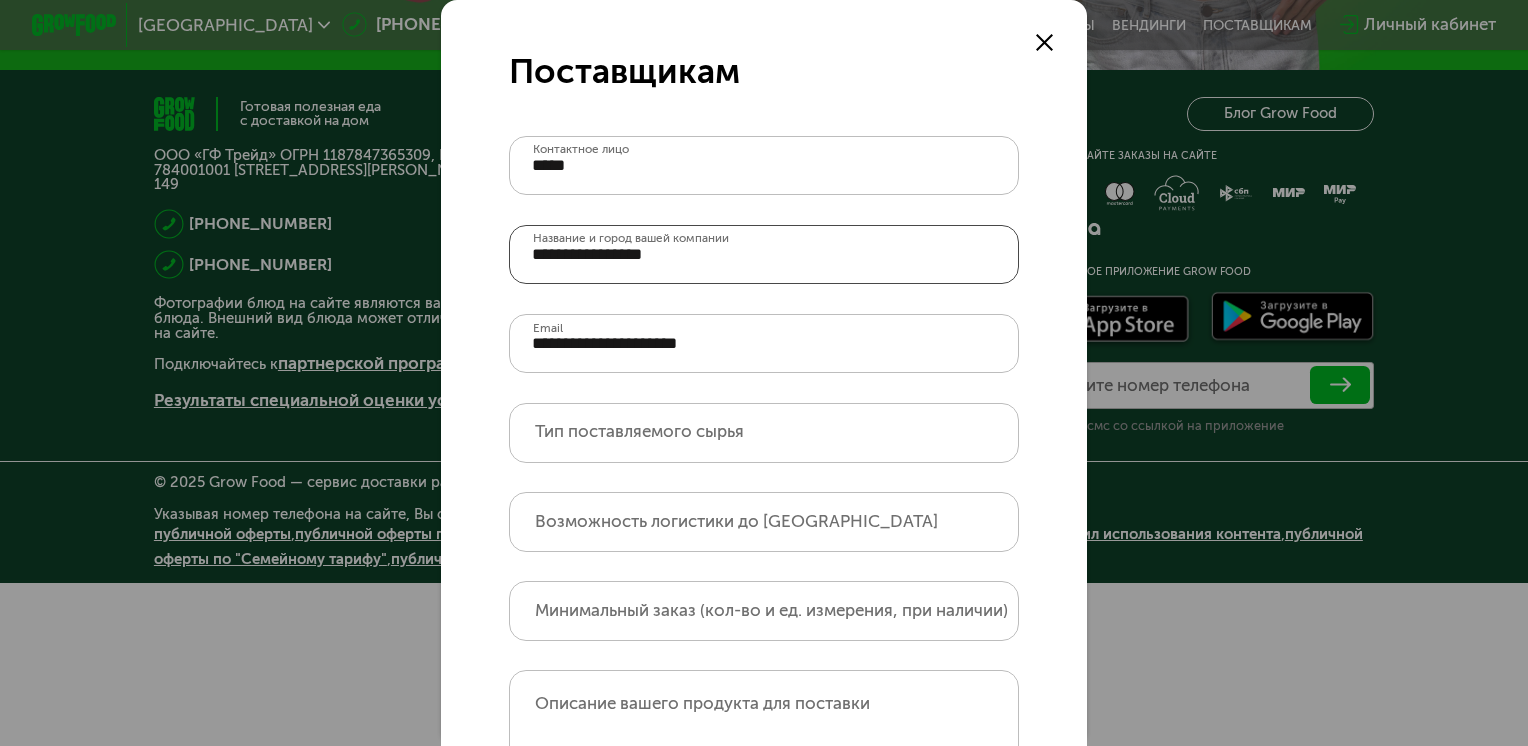 click on "**********" at bounding box center [763, 254] 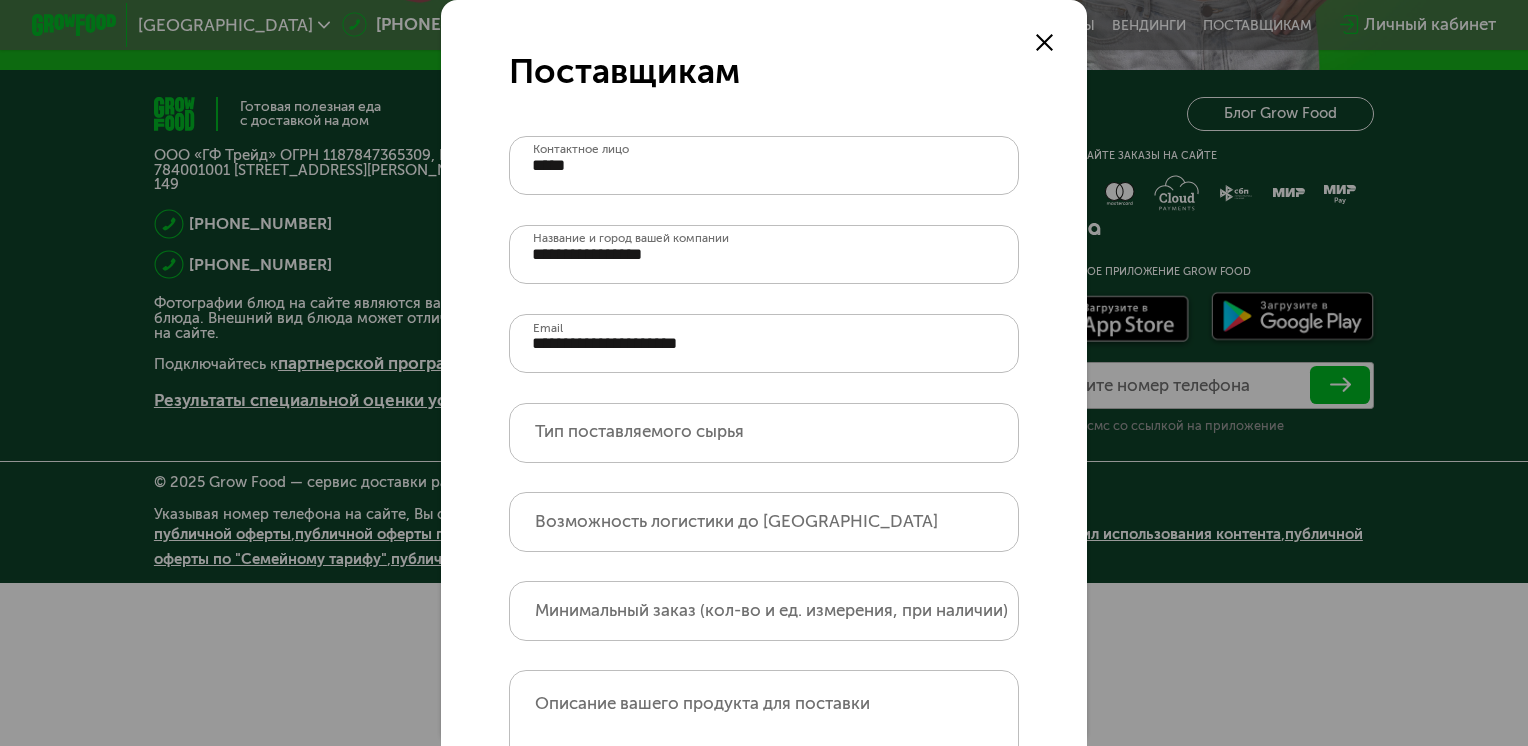 click on "Тип поставляемого сырья" at bounding box center (639, 432) 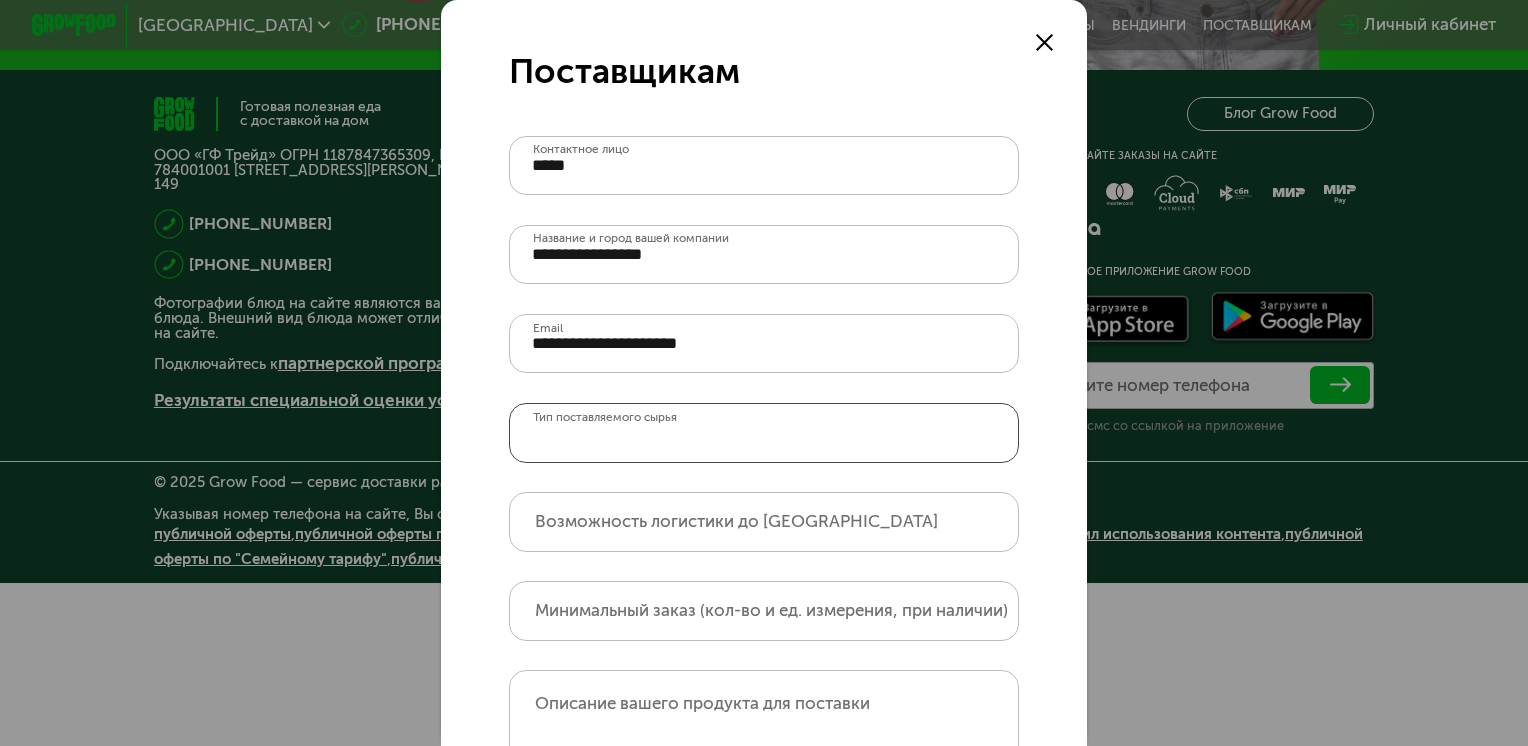 click on "Тип поставляемого сырья" at bounding box center [763, 432] 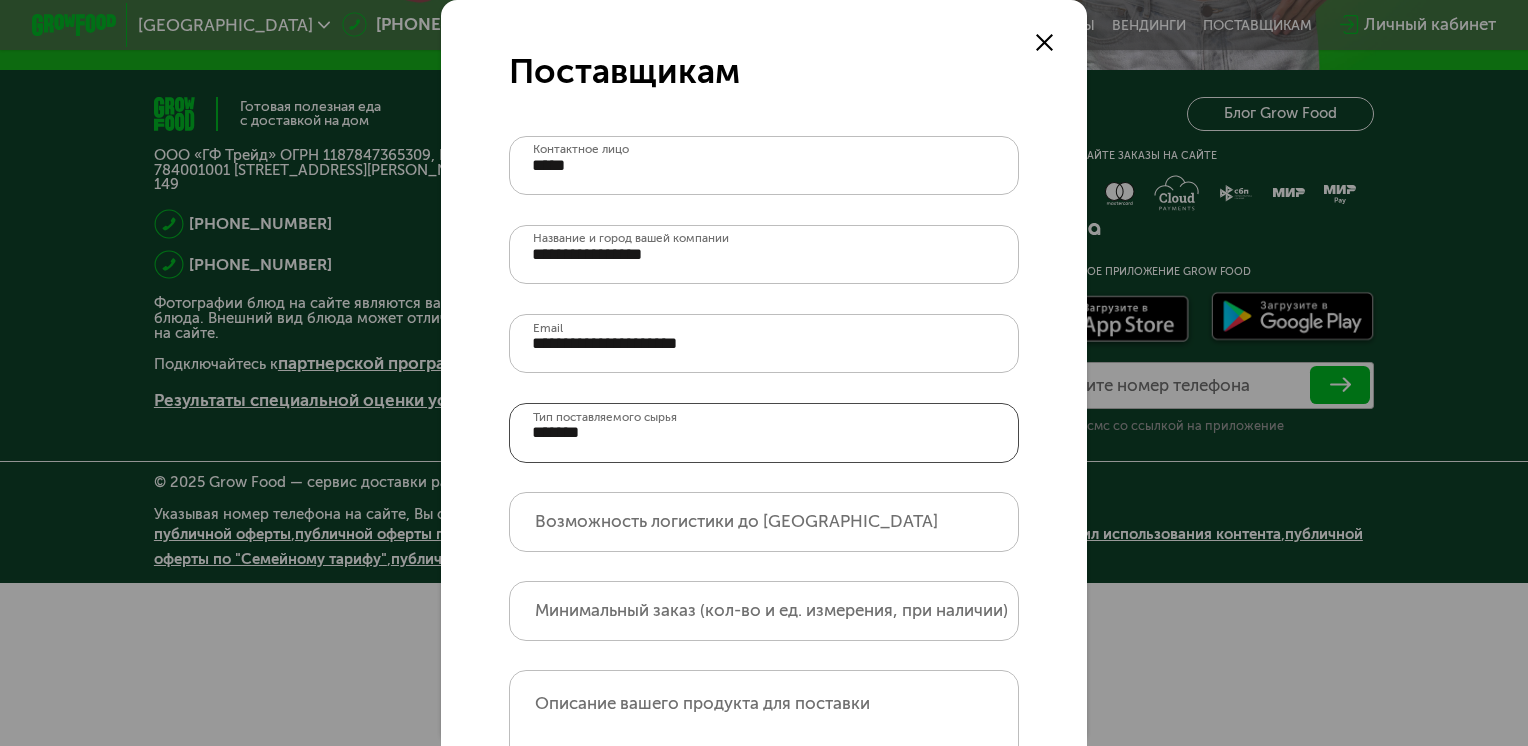 type on "*******" 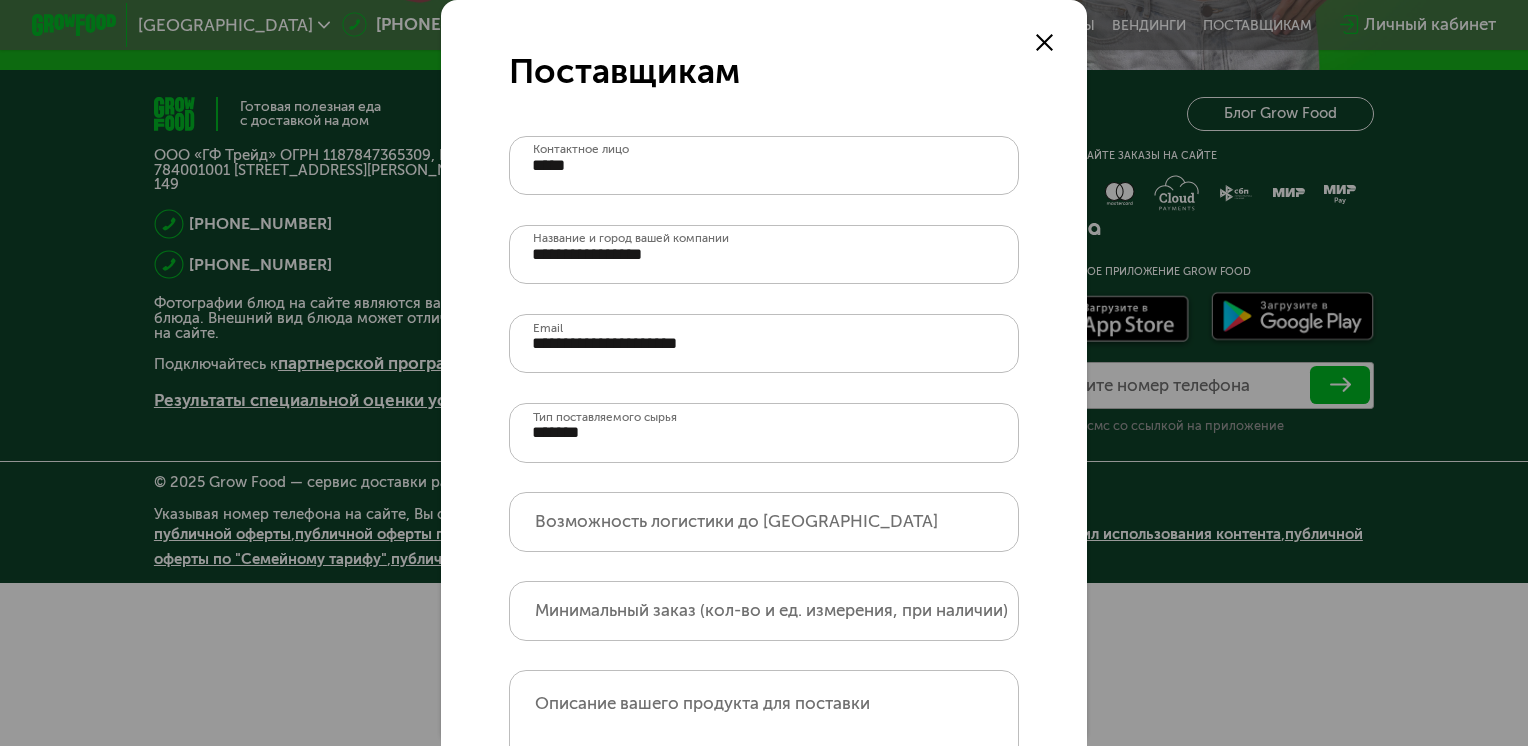 click on "Возможность логистики до [GEOGRAPHIC_DATA]" at bounding box center (736, 522) 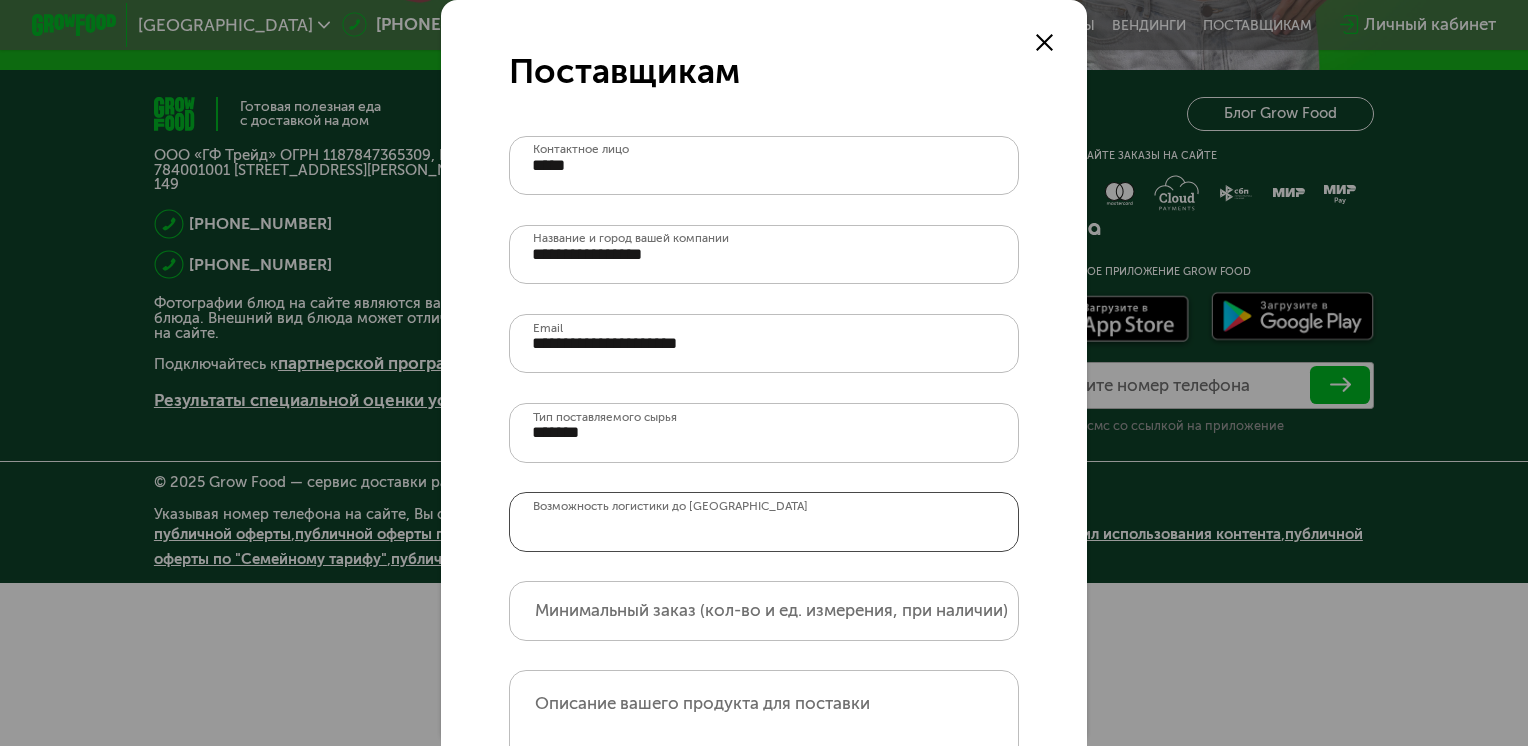 click on "Возможность логистики до [GEOGRAPHIC_DATA]" at bounding box center (763, 521) 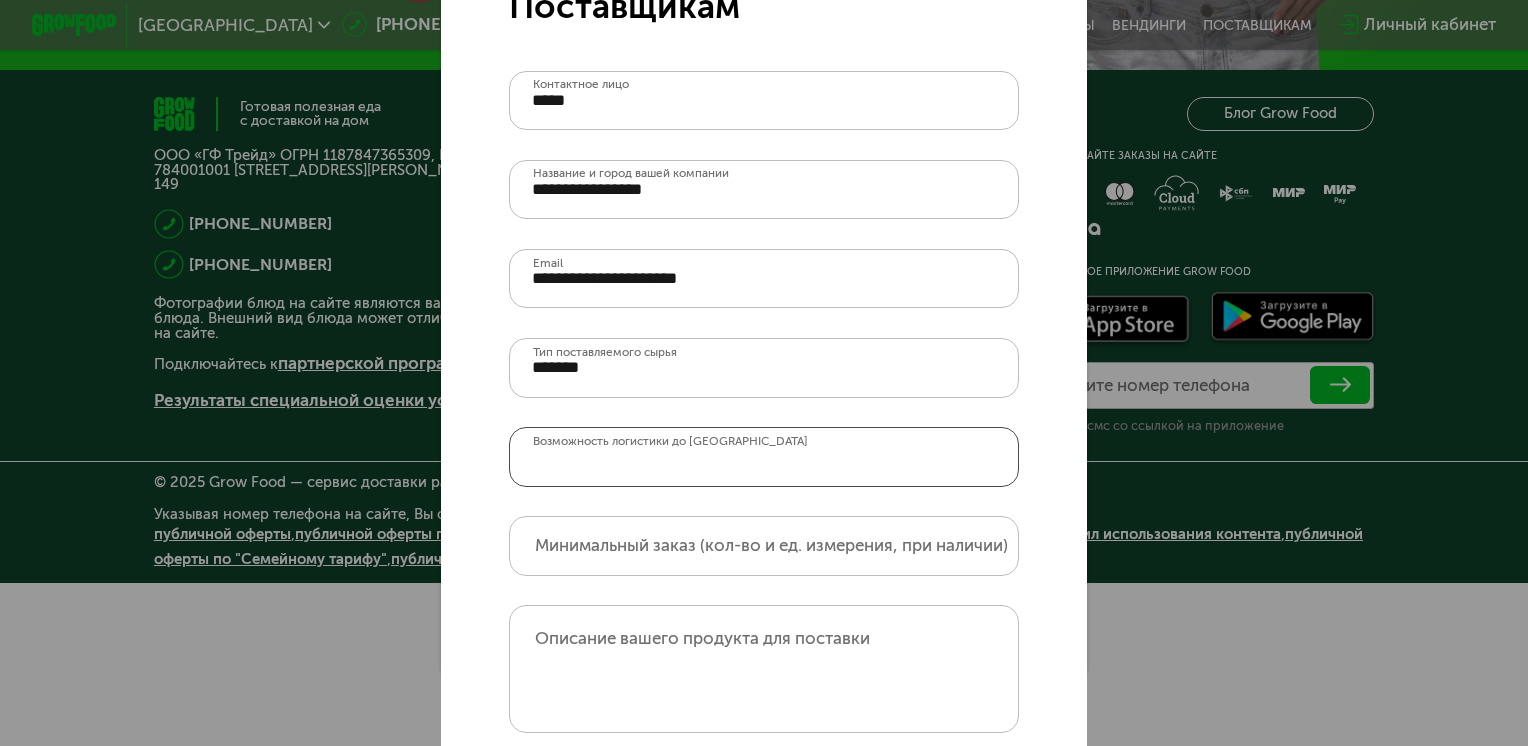 scroll, scrollTop: 100, scrollLeft: 0, axis: vertical 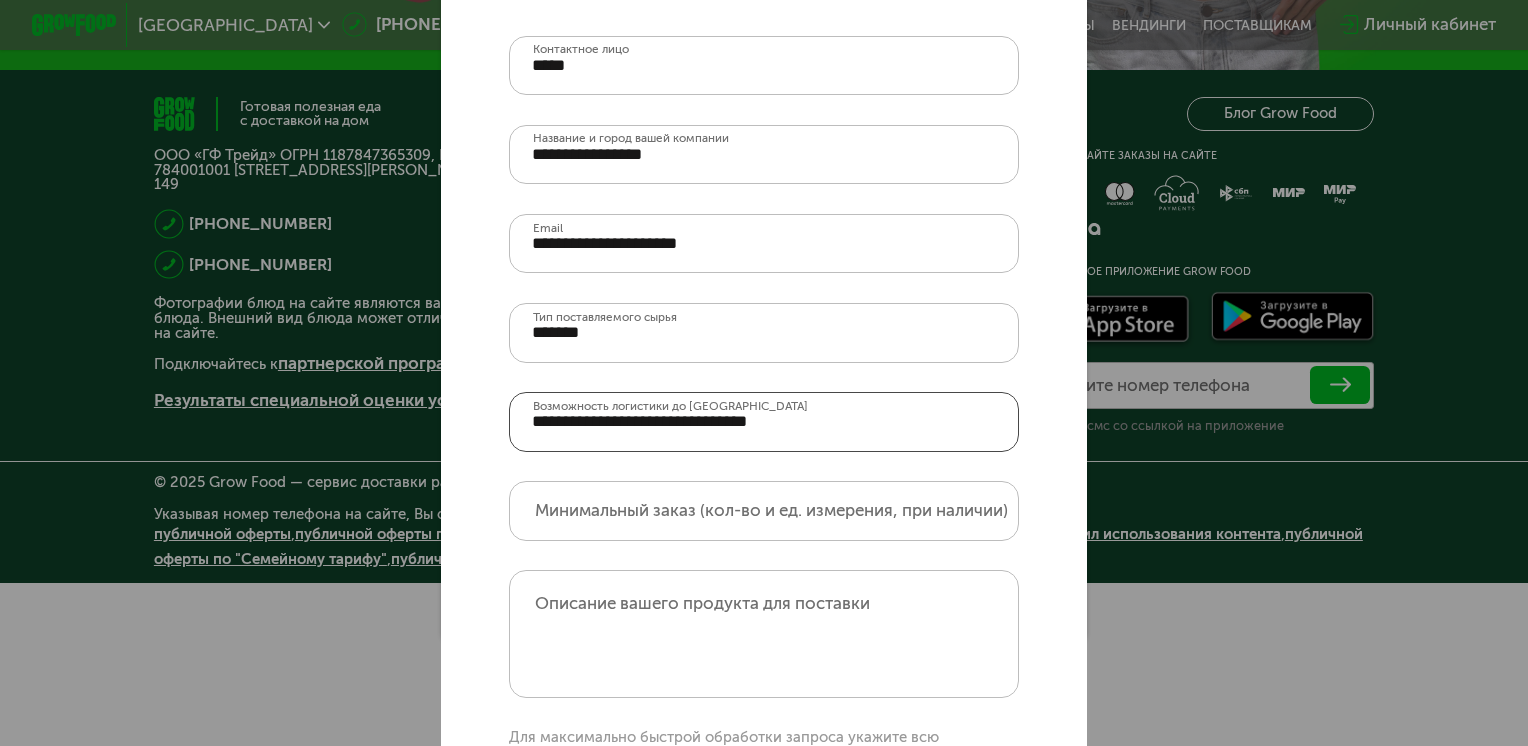 type on "**********" 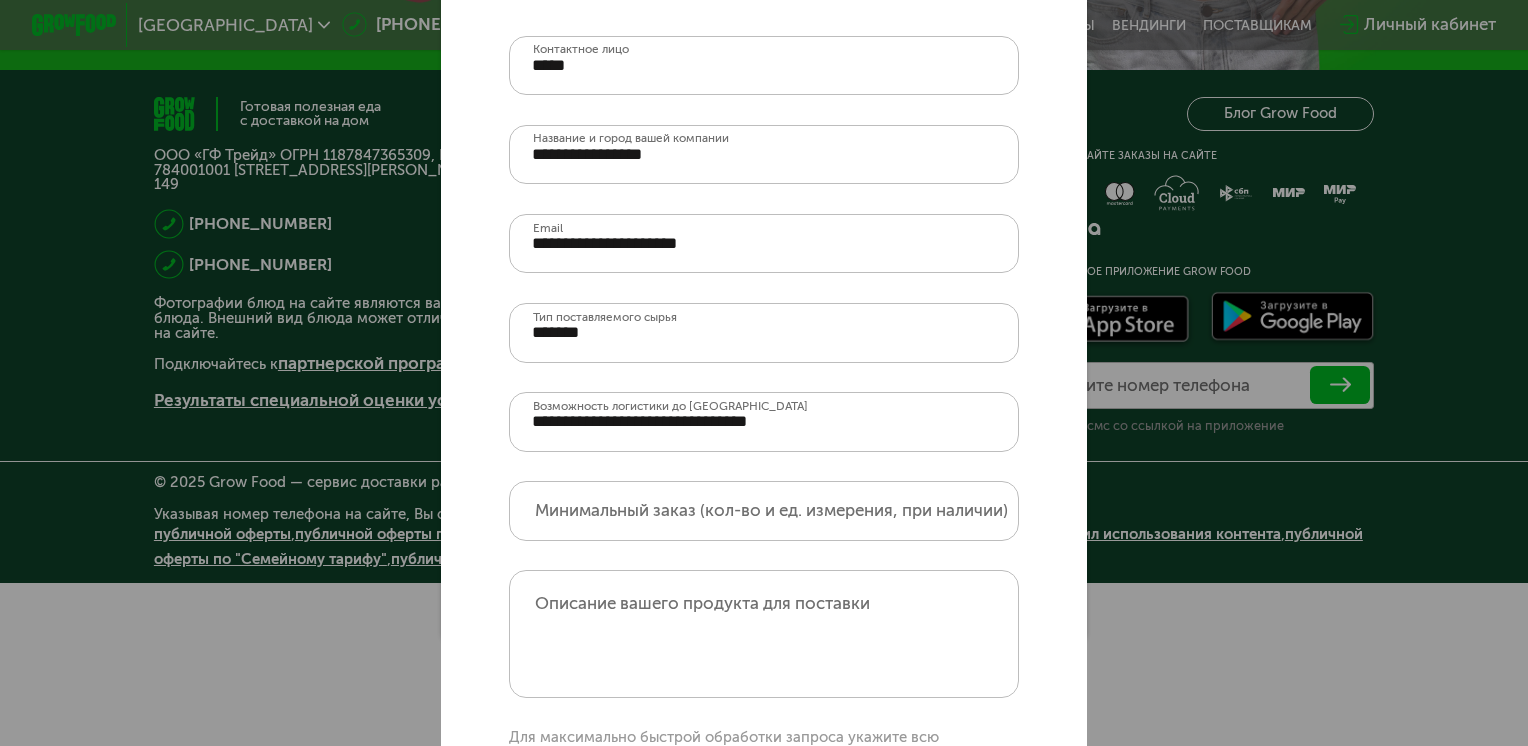 click on "Минимальный заказ (кол-во и ед. измерения, при наличии)" at bounding box center [771, 511] 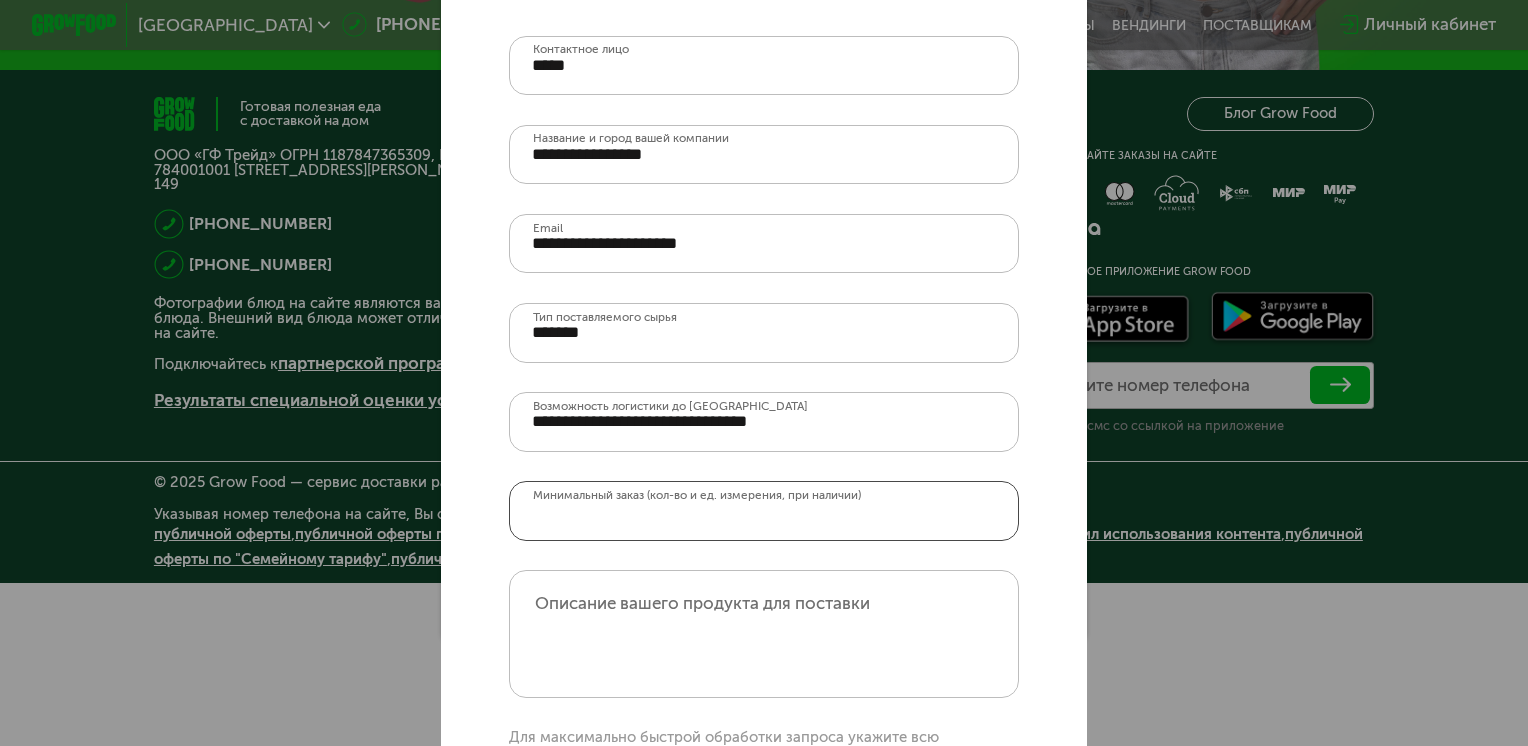 click on "Минимальный заказ (кол-во и ед. измерения, при наличии)" at bounding box center [763, 510] 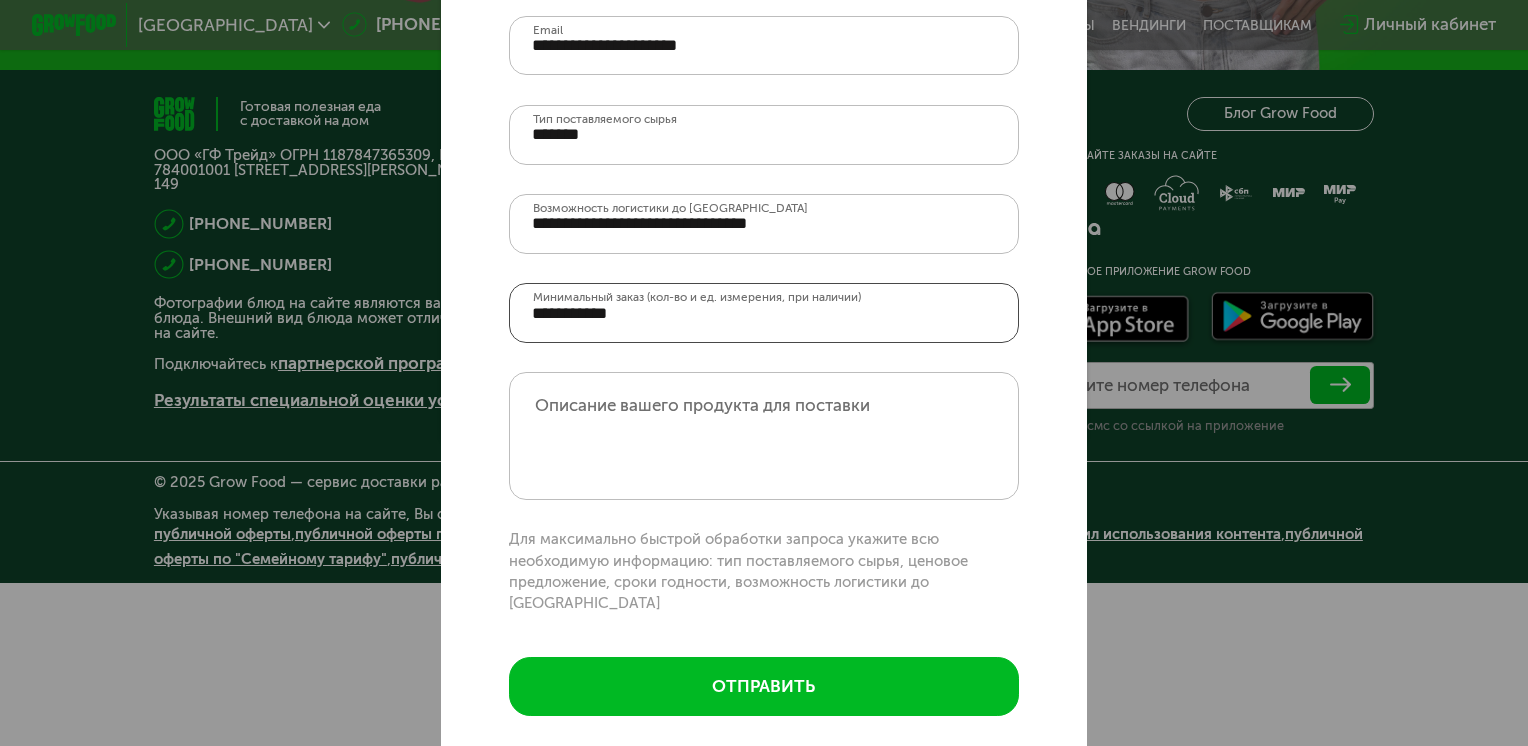 scroll, scrollTop: 314, scrollLeft: 0, axis: vertical 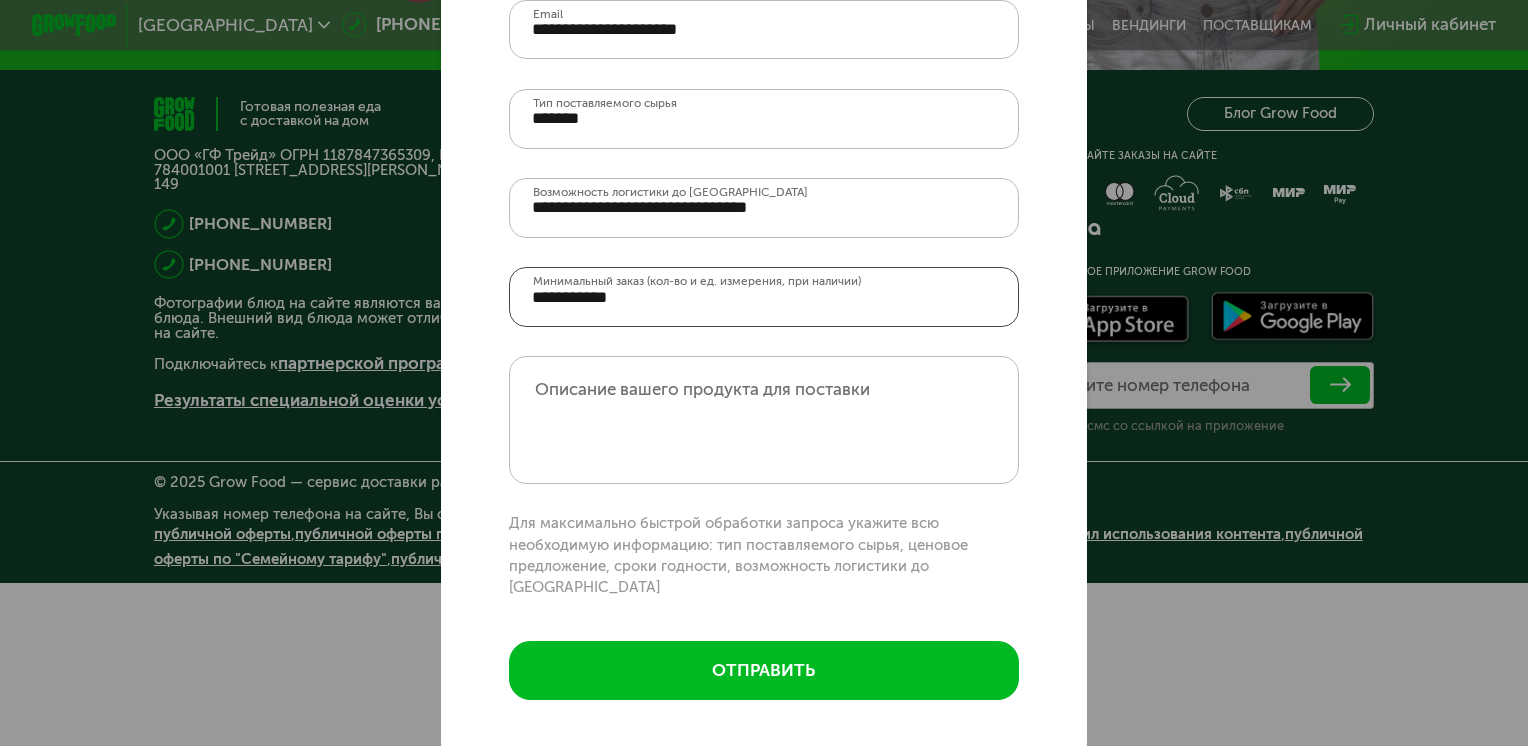 type on "**********" 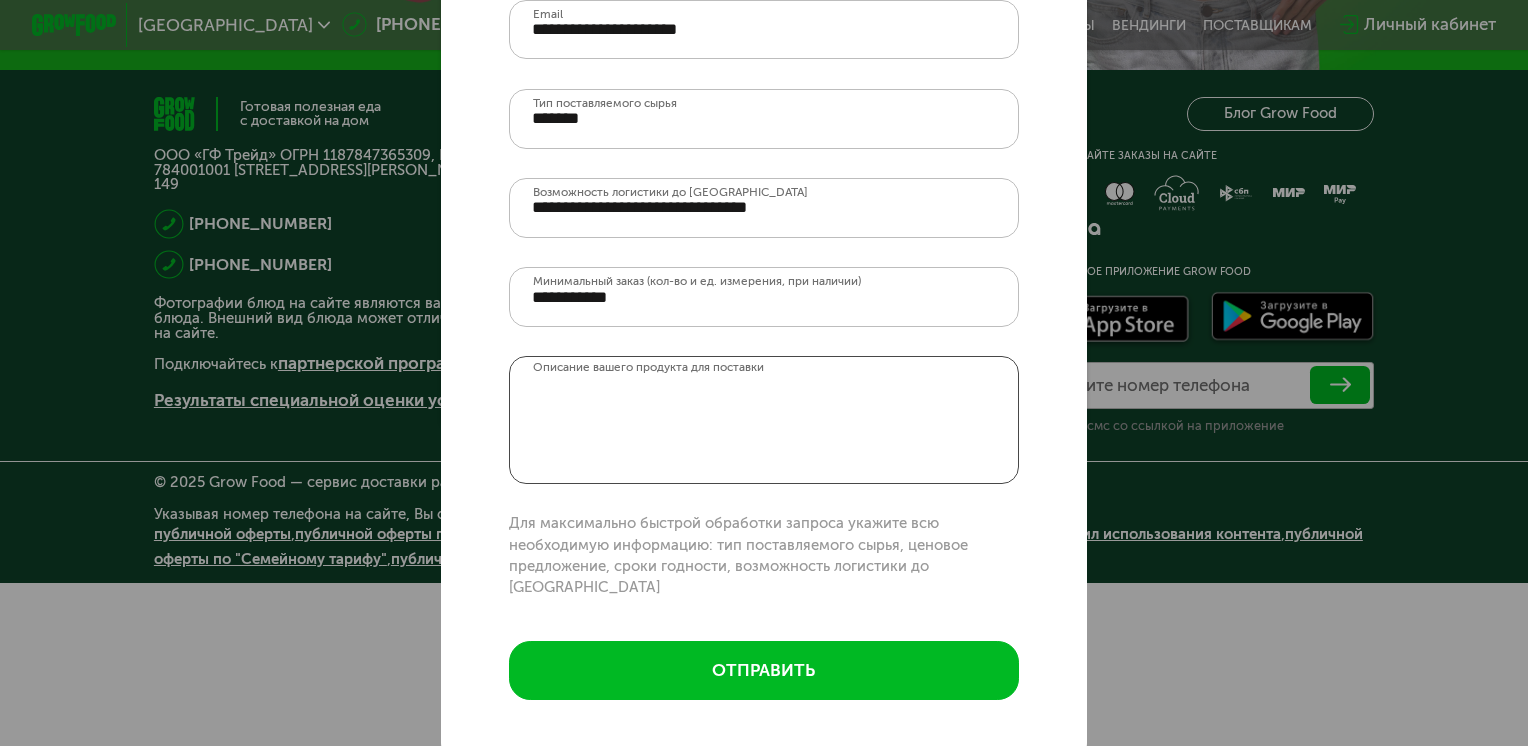 click on "Описание вашего продукта для поставки" at bounding box center (763, 419) 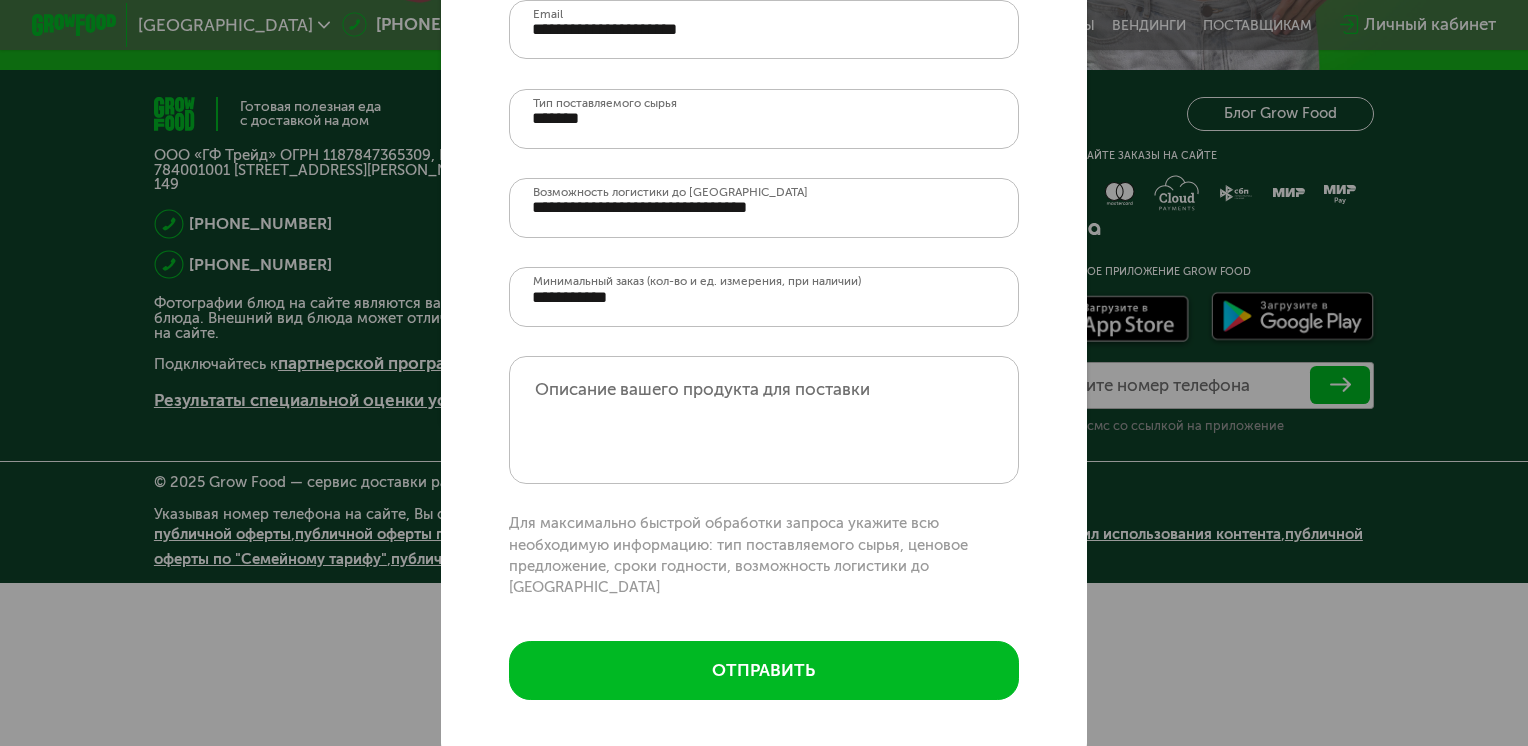 click on "**********" 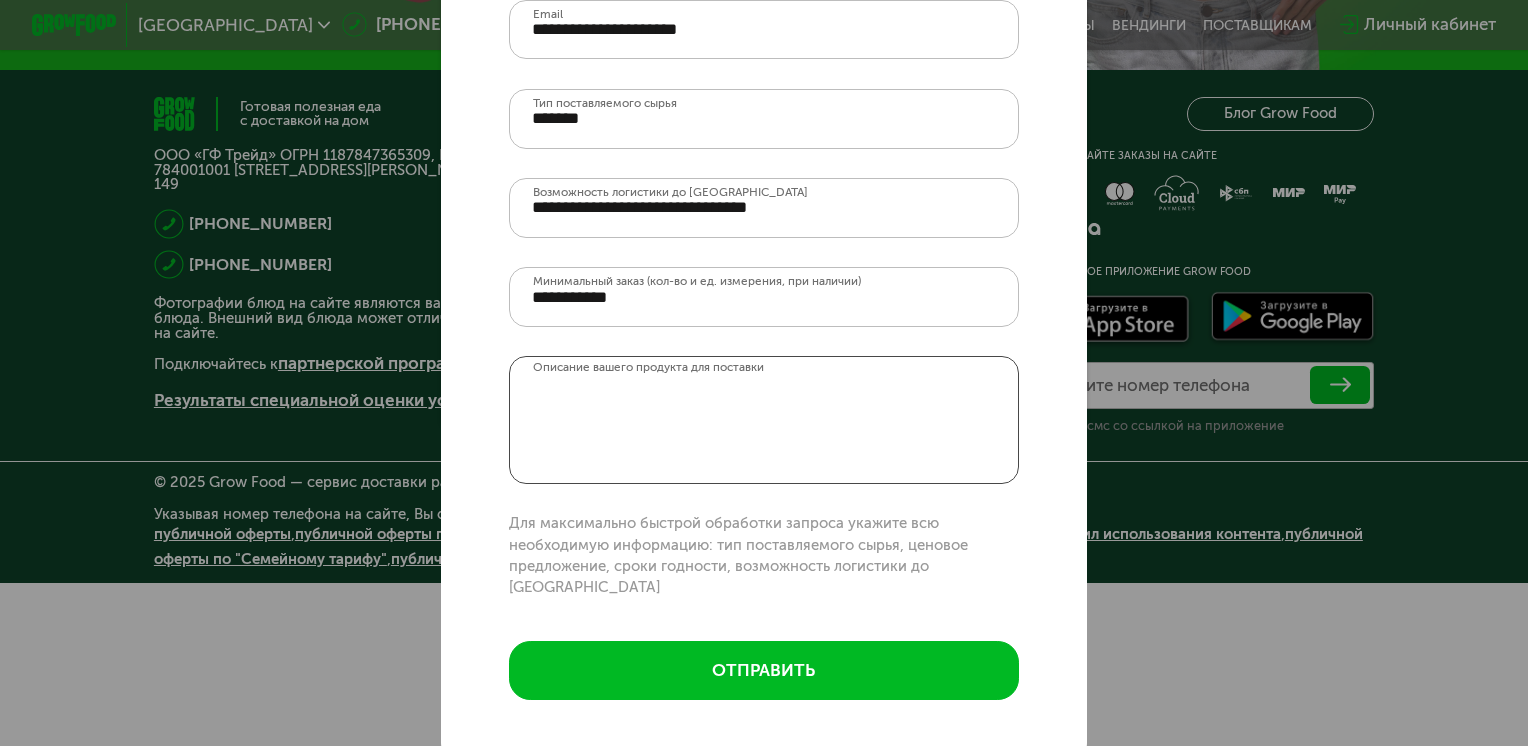 click on "Описание вашего продукта для поставки" at bounding box center [763, 419] 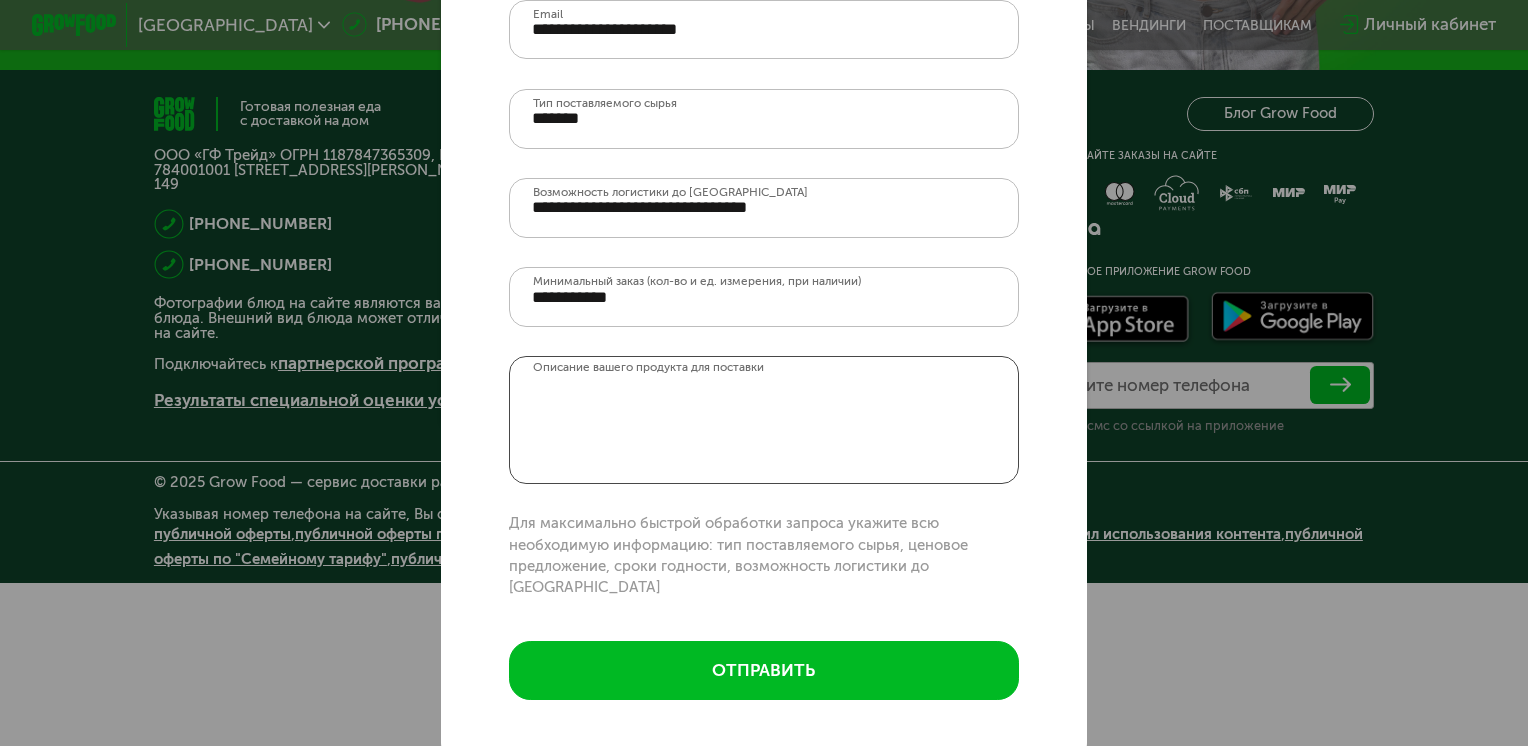 click on "Описание вашего продукта для поставки" at bounding box center (763, 419) 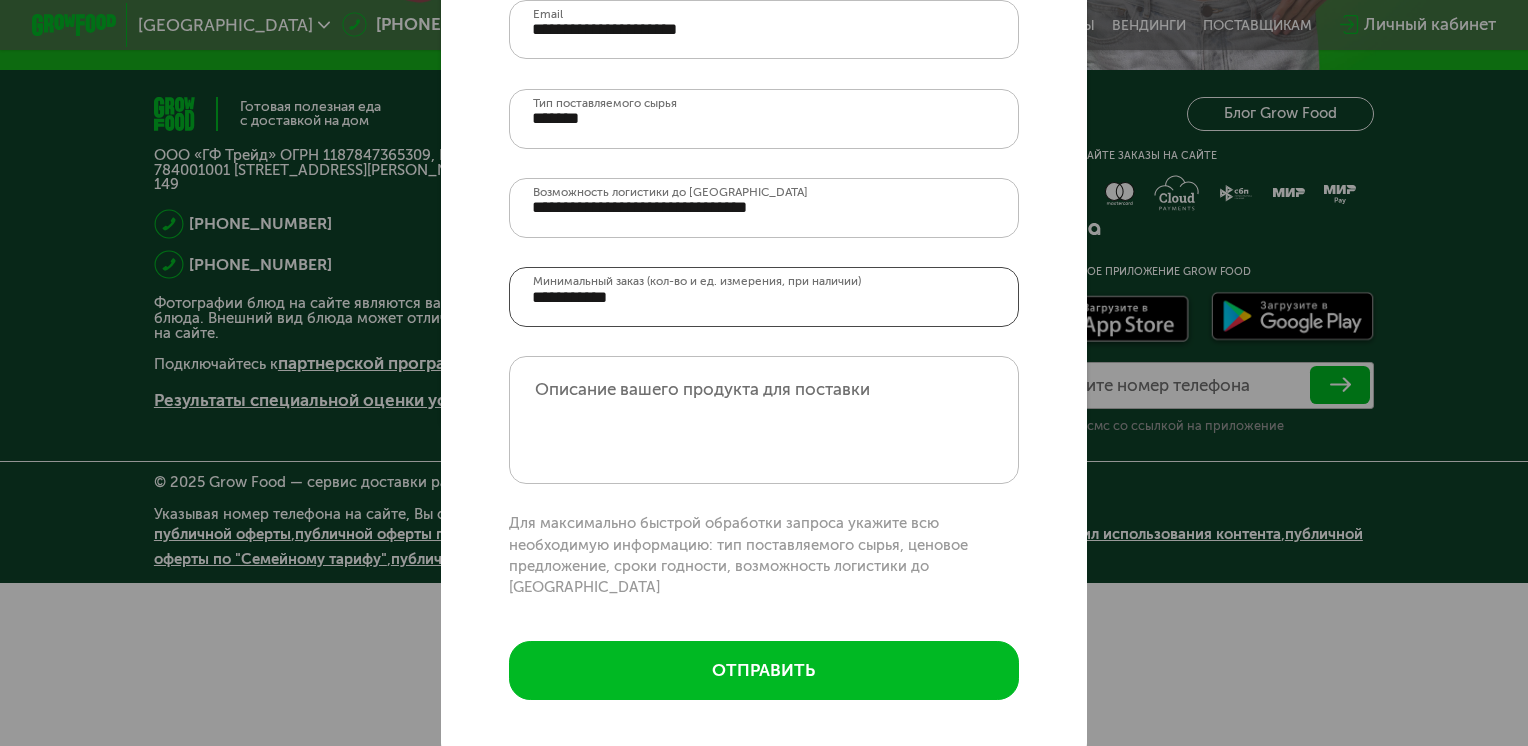 drag, startPoint x: 529, startPoint y: 290, endPoint x: 634, endPoint y: 300, distance: 105.47511 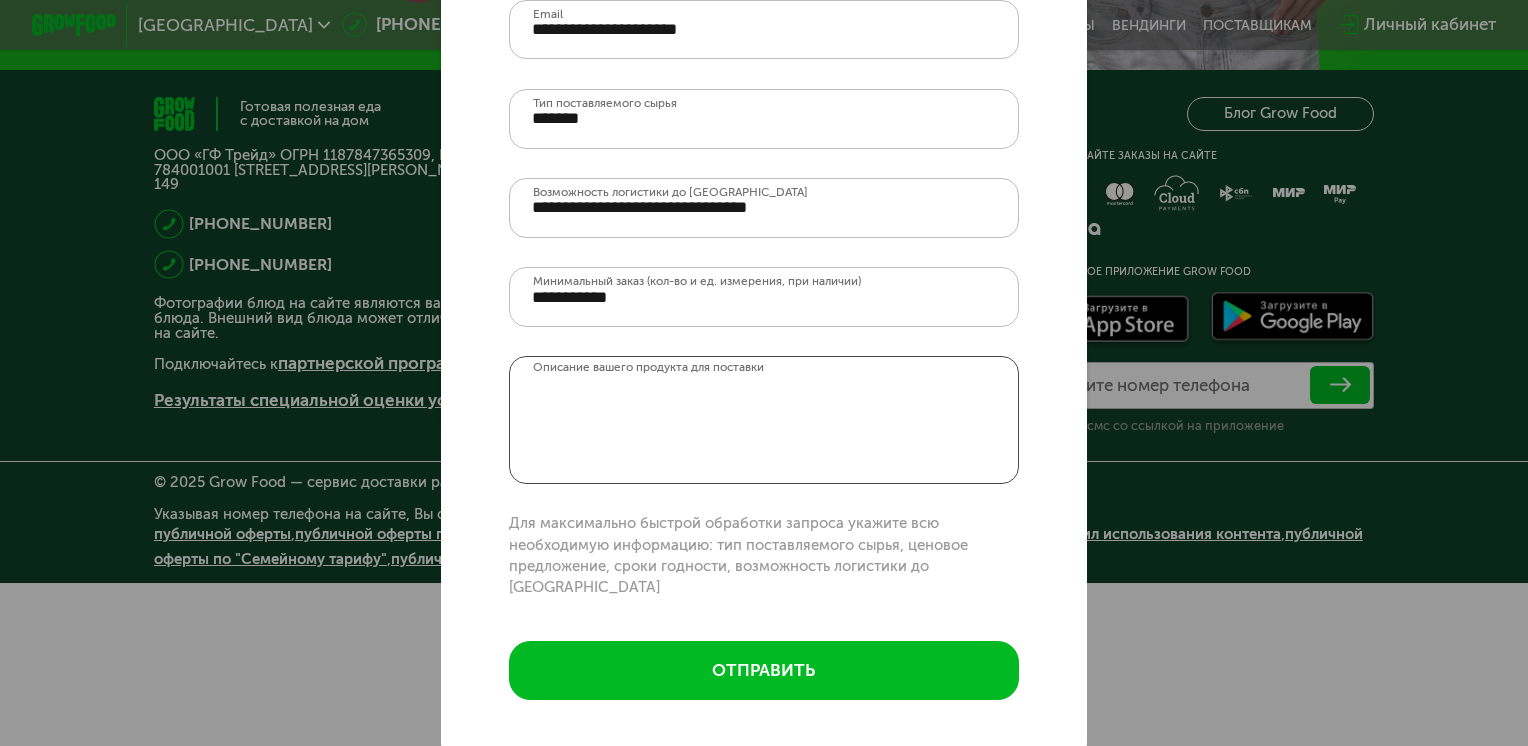 click on "Описание вашего продукта для поставки" at bounding box center [763, 419] 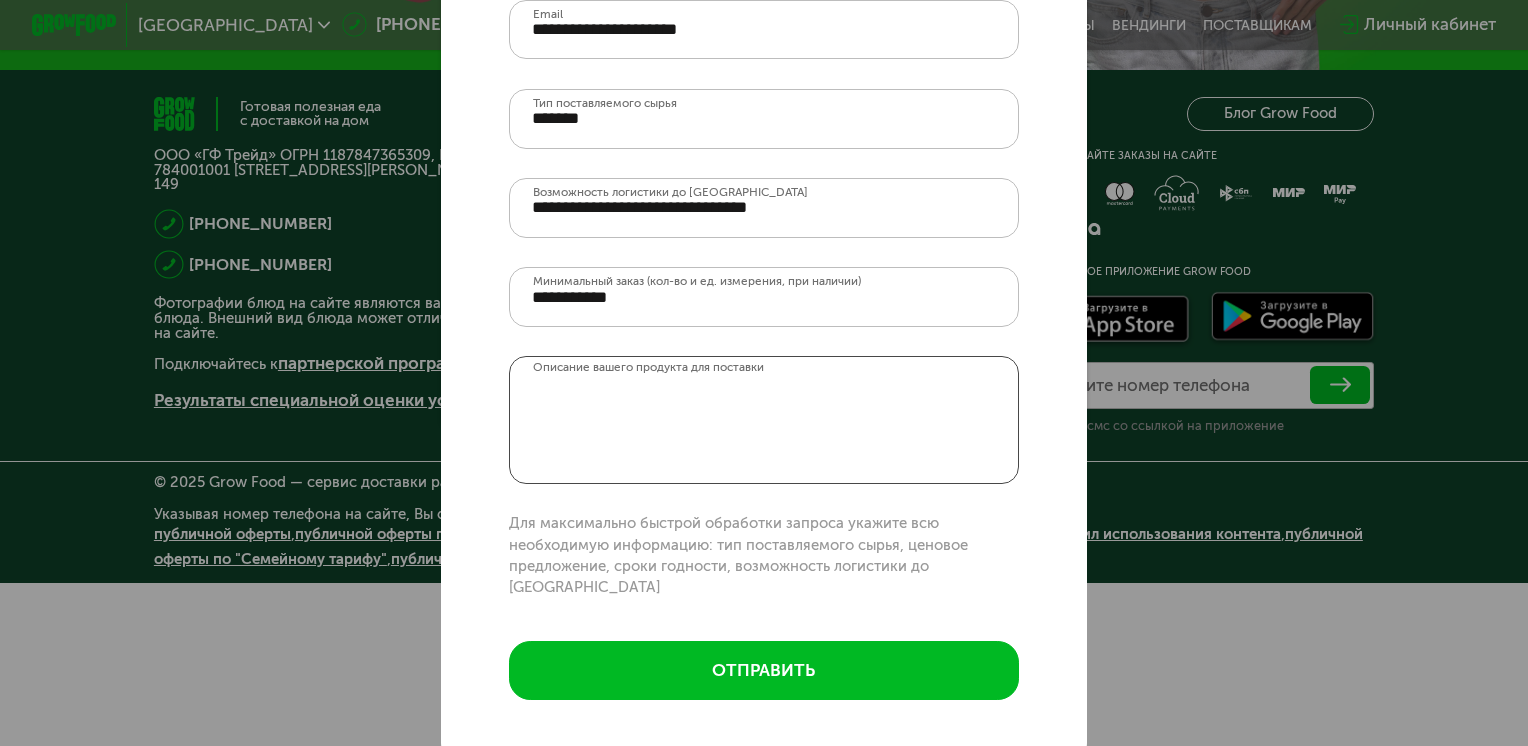 click on "Описание вашего продукта для поставки" at bounding box center [763, 419] 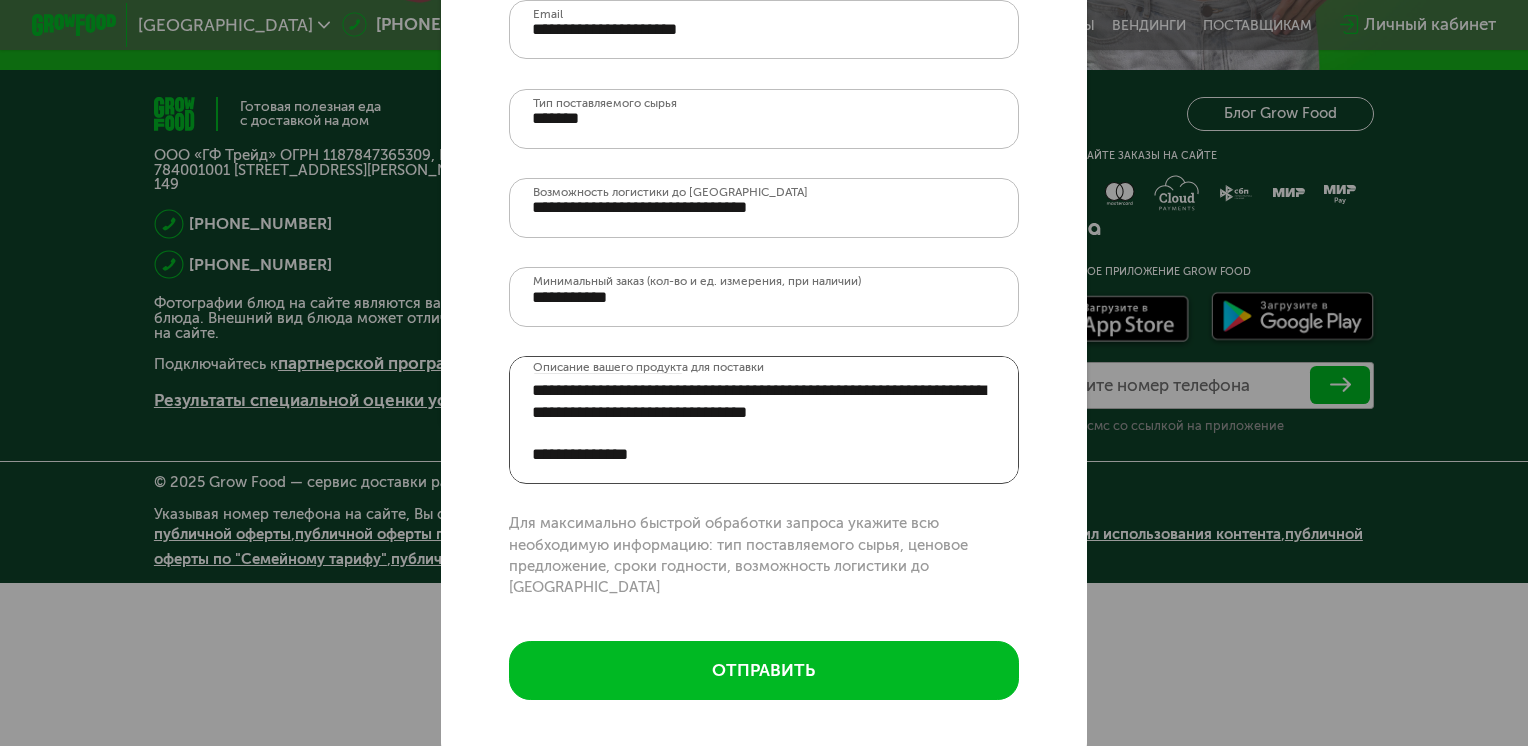 scroll, scrollTop: 0, scrollLeft: 0, axis: both 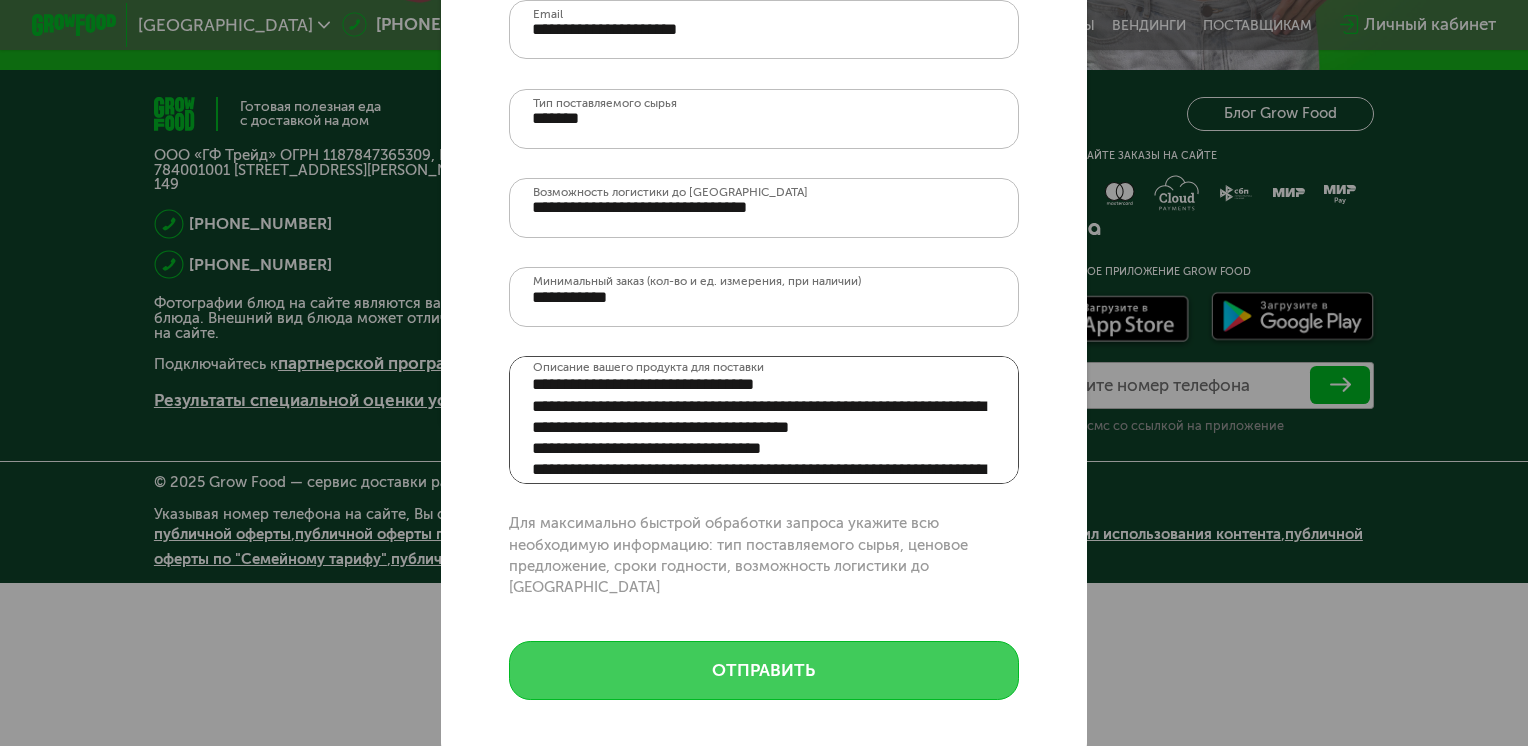 type on "**********" 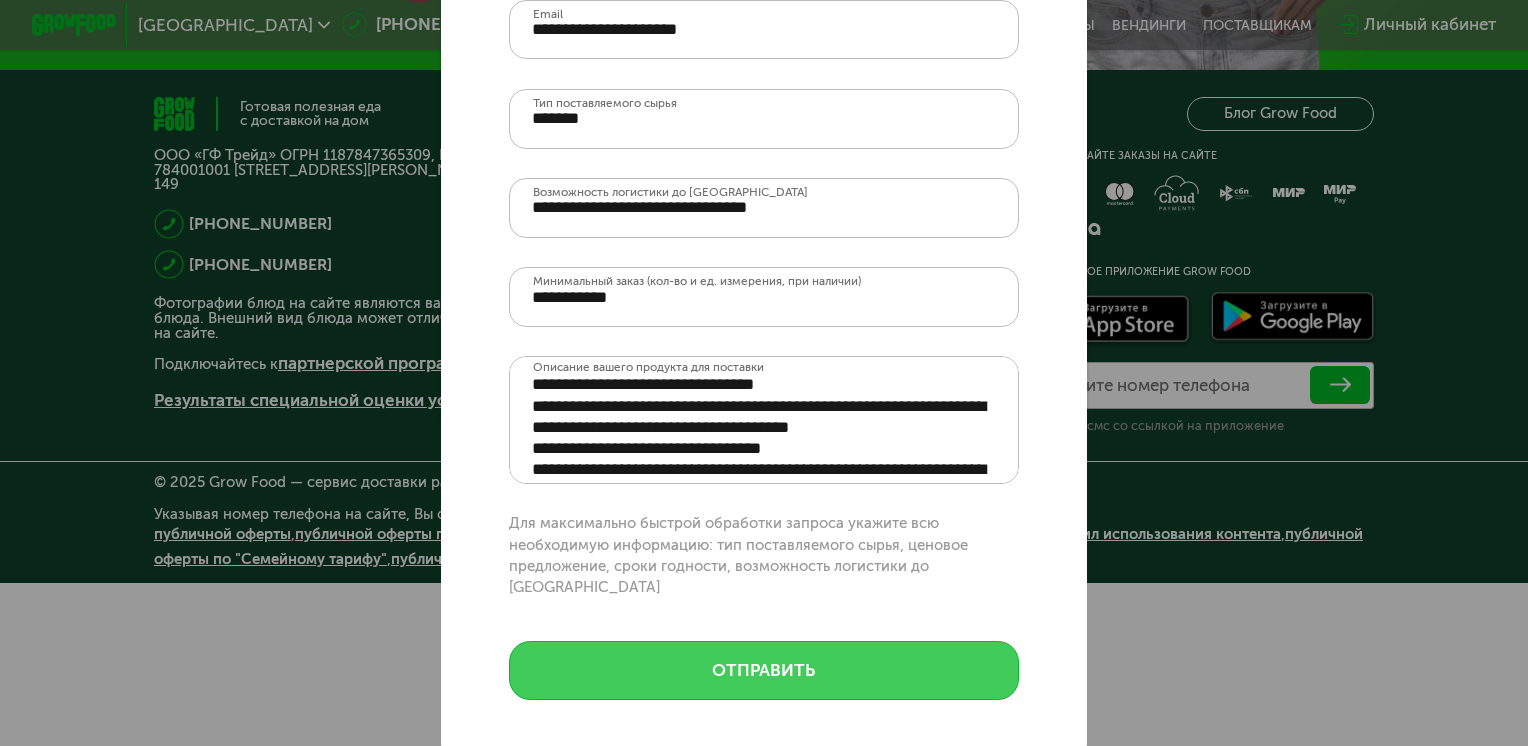 click on "отправить" at bounding box center [763, 670] 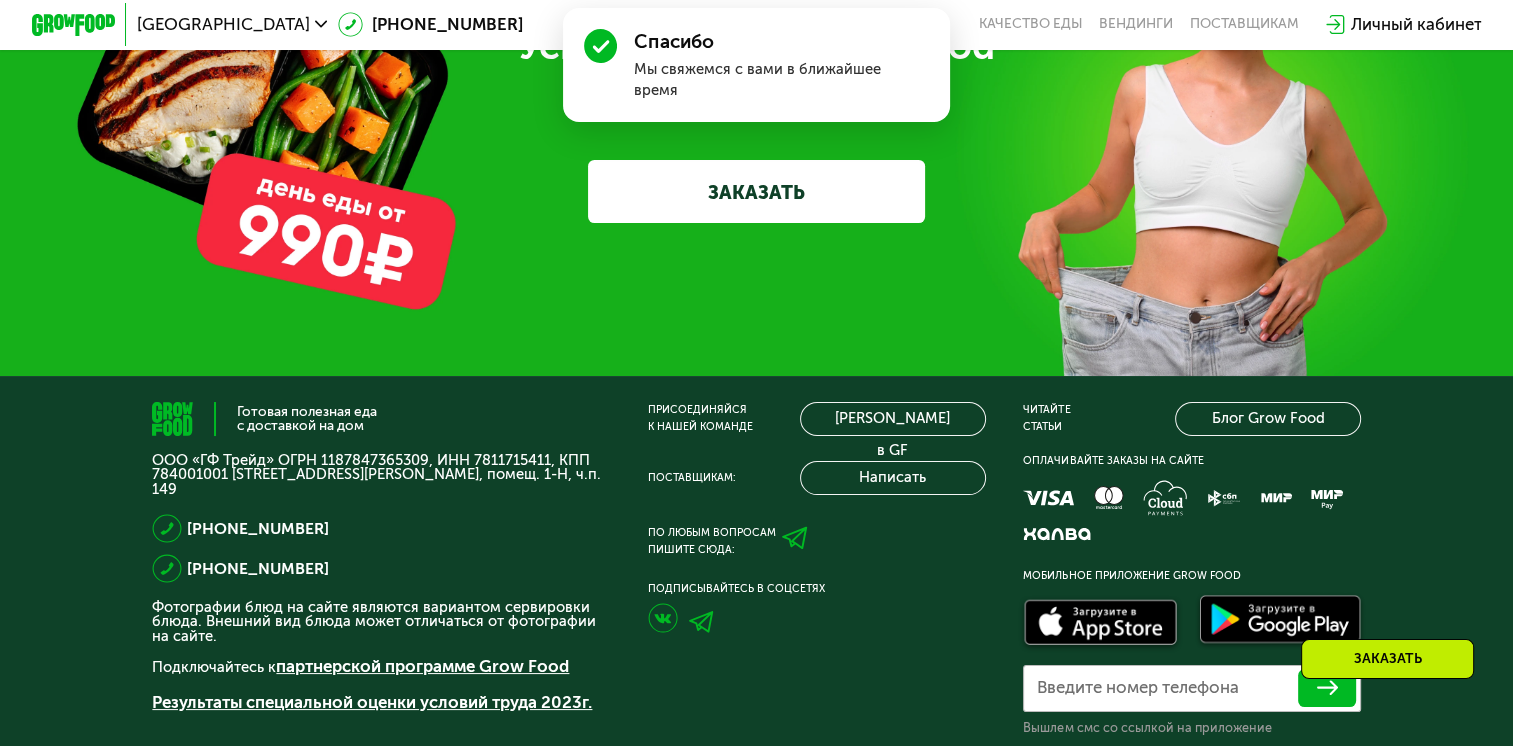 scroll, scrollTop: 6360, scrollLeft: 0, axis: vertical 